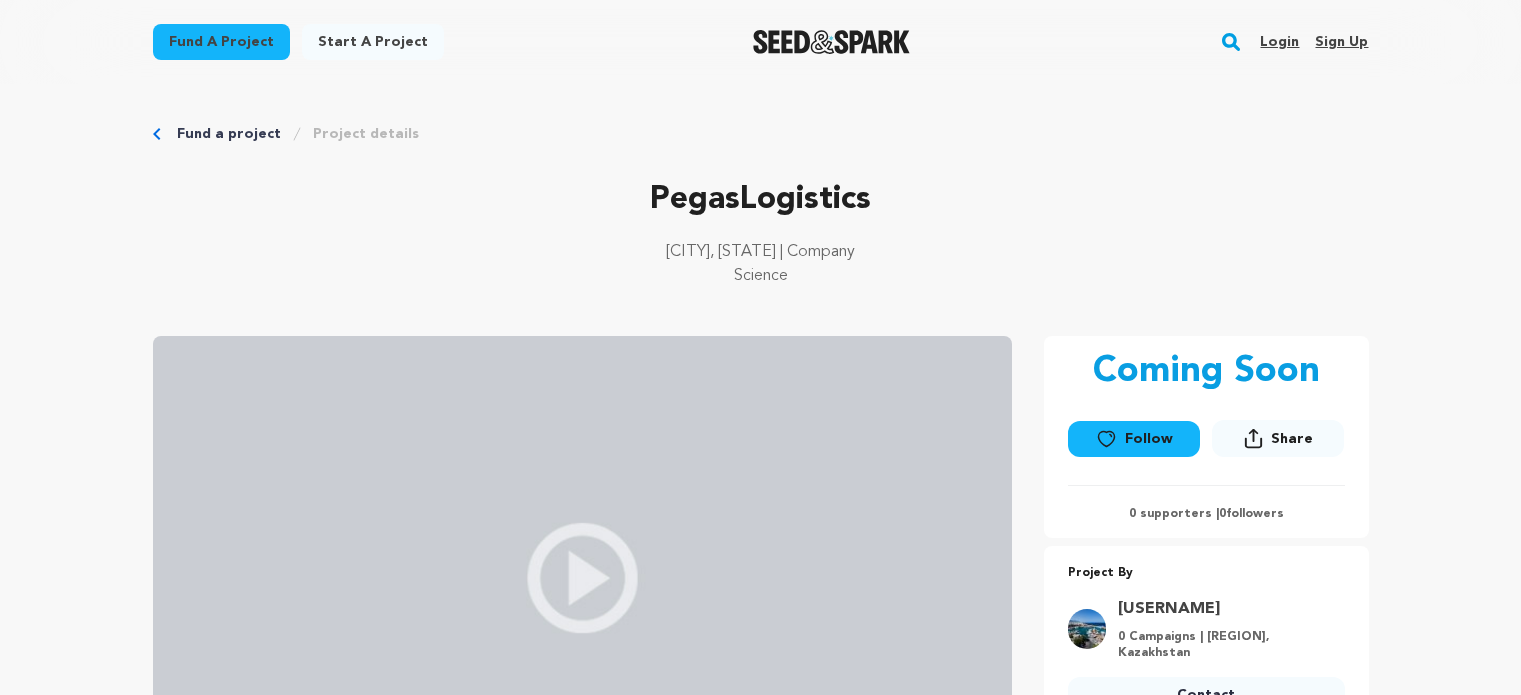 scroll, scrollTop: 0, scrollLeft: 0, axis: both 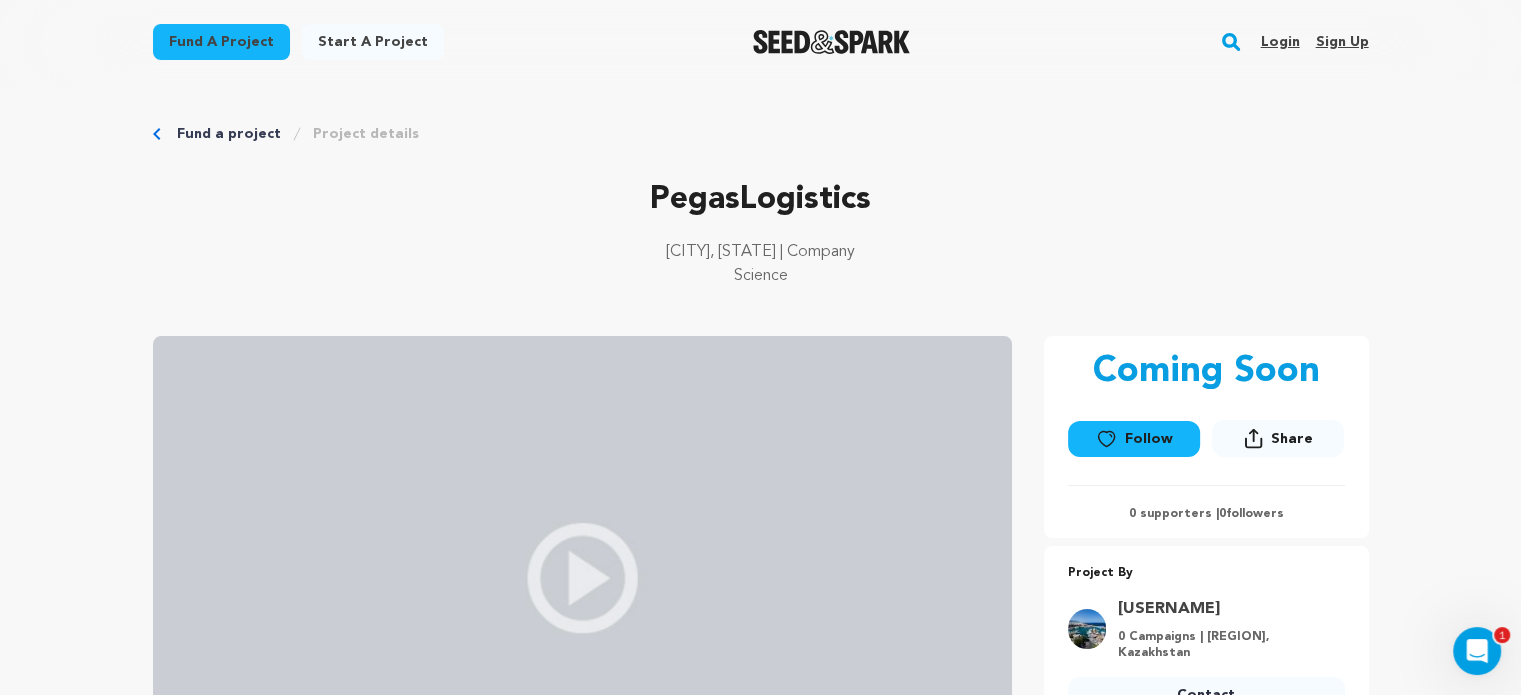 click on "Login" at bounding box center [1279, 42] 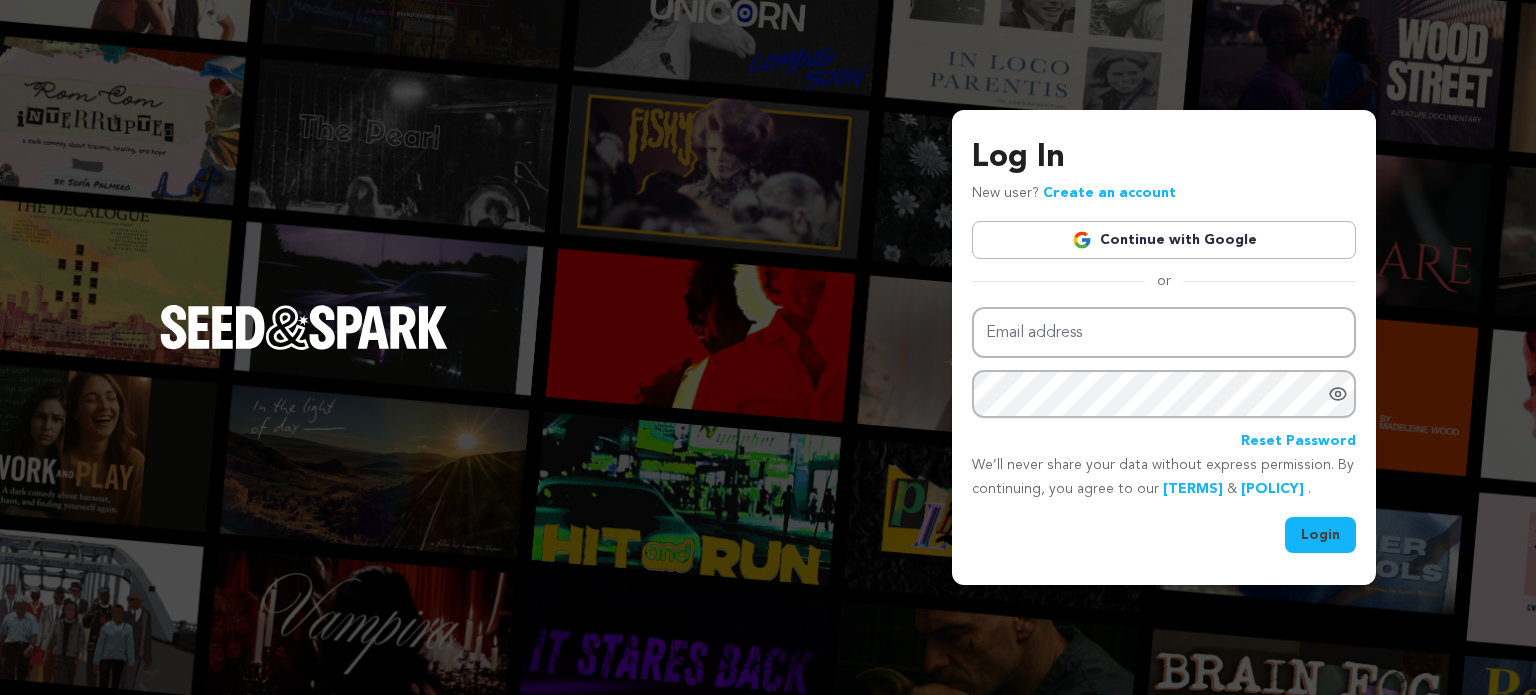 scroll, scrollTop: 0, scrollLeft: 0, axis: both 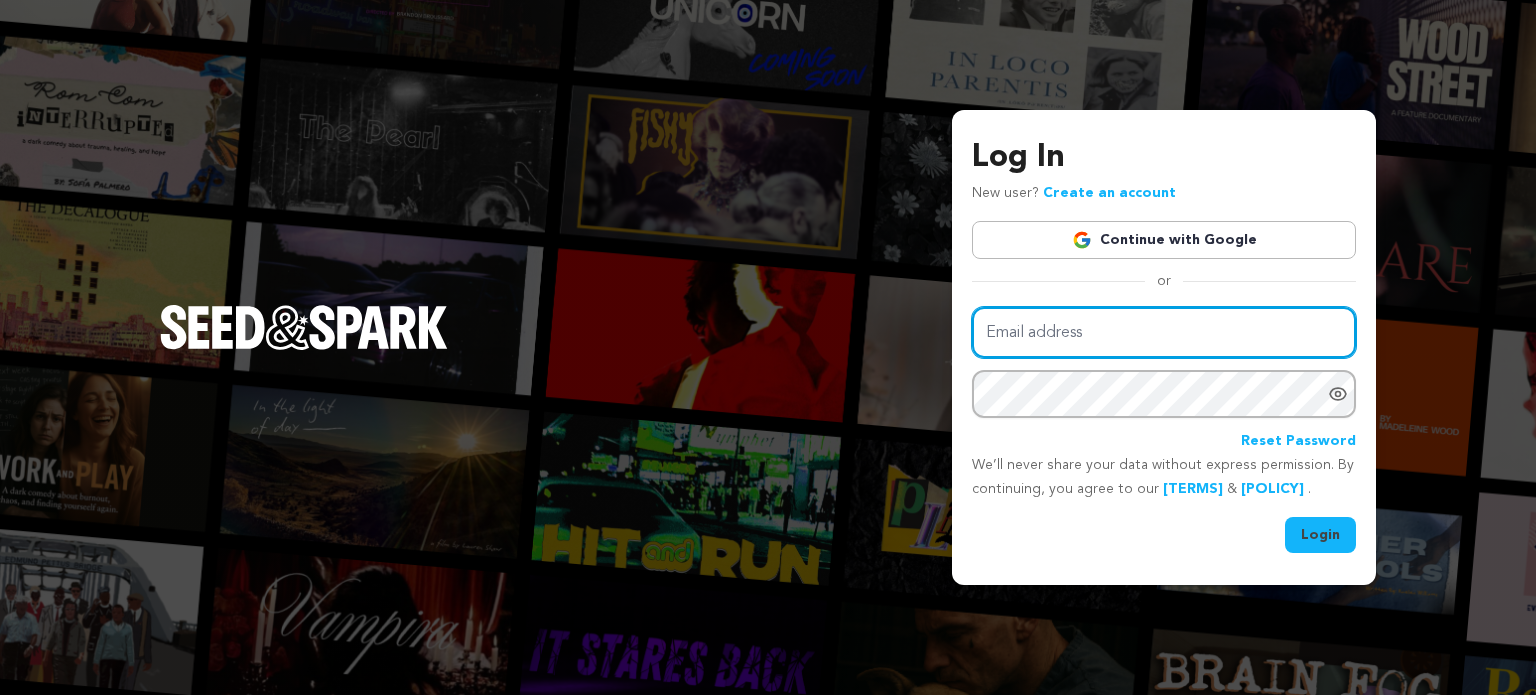 type on "hayodi6550@etopys.com" 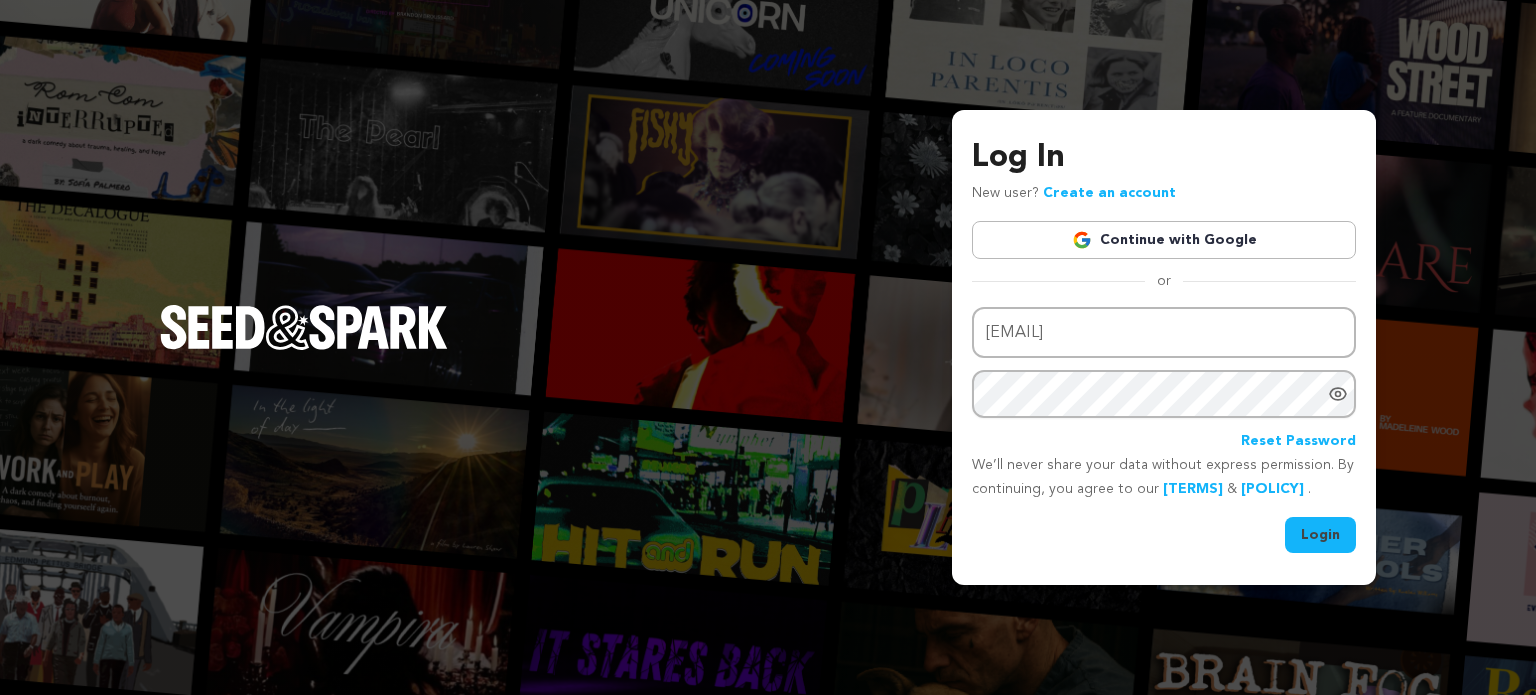 click on "Login" at bounding box center [1320, 535] 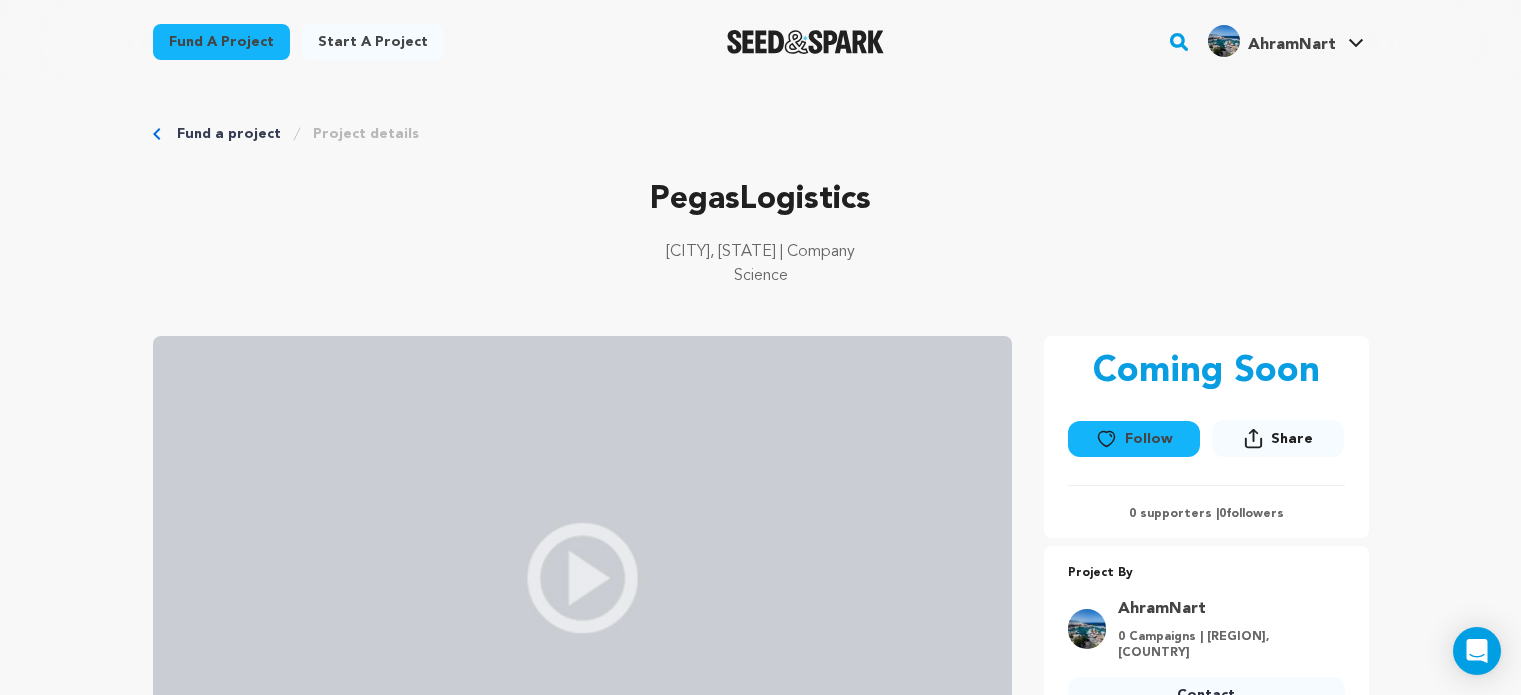scroll, scrollTop: 0, scrollLeft: 0, axis: both 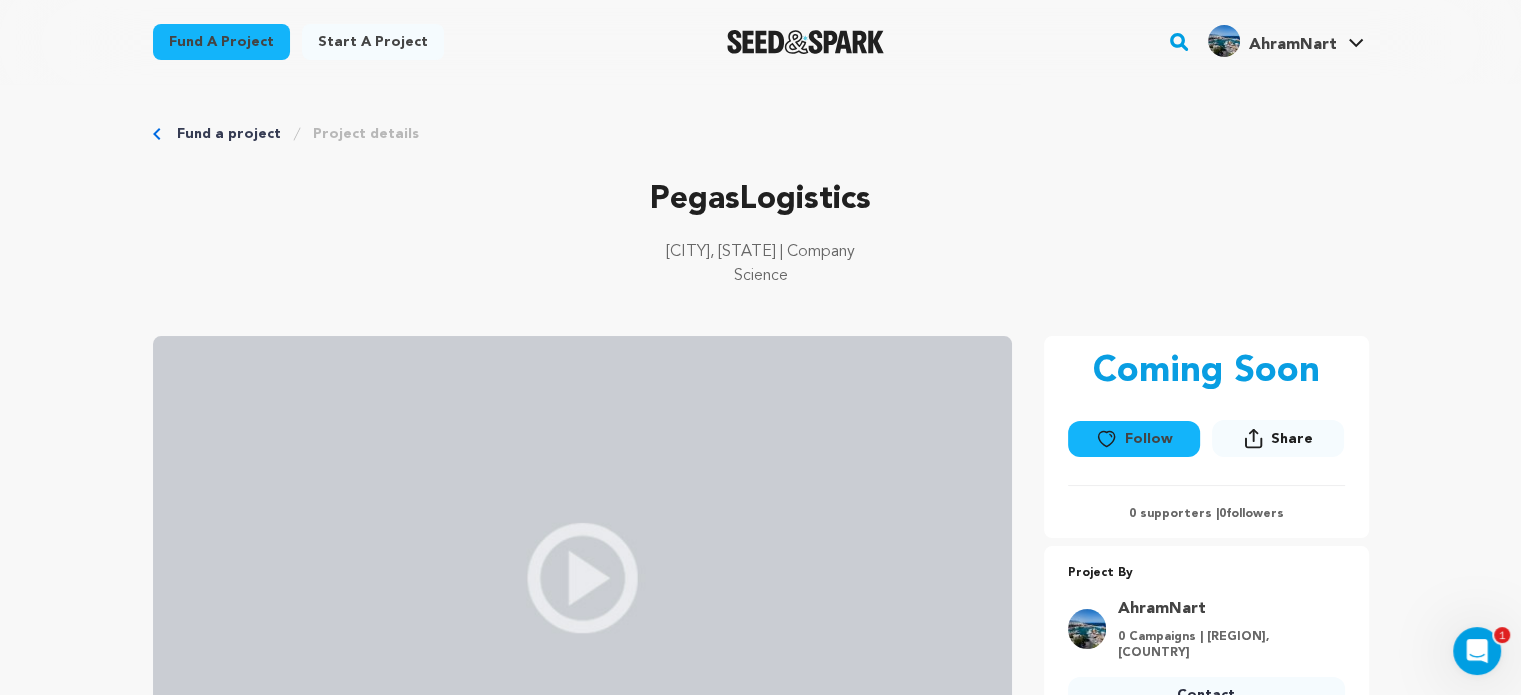 click on "Start a project" at bounding box center [373, 42] 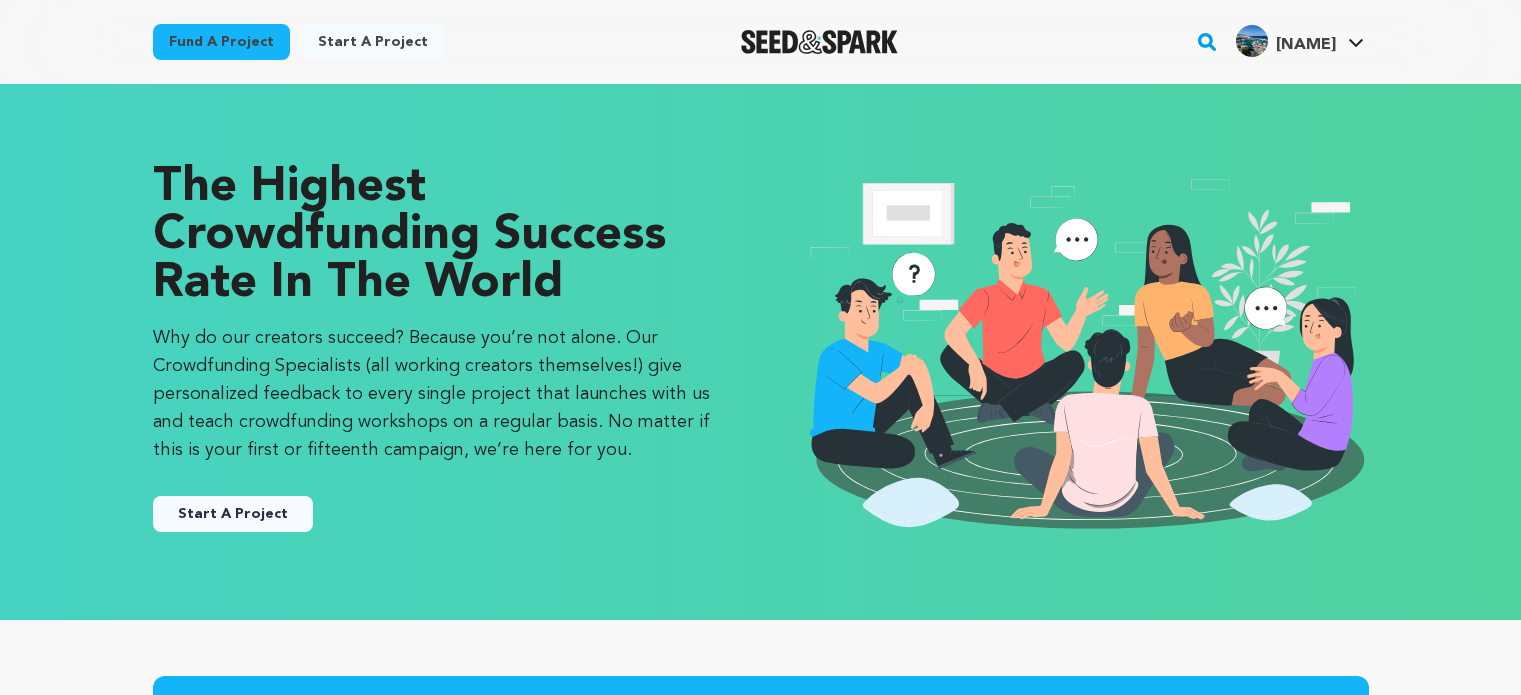 scroll, scrollTop: 0, scrollLeft: 0, axis: both 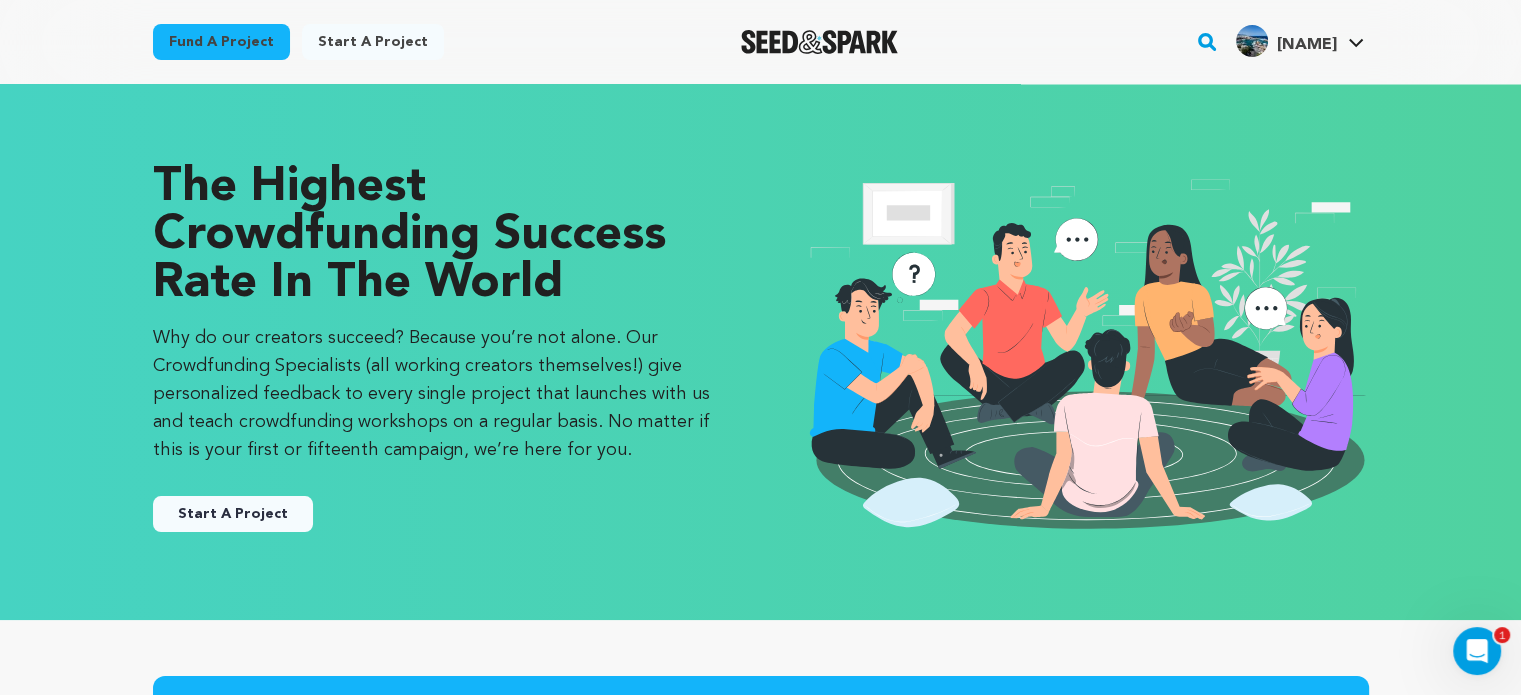 click on "Start A Project" at bounding box center (233, 514) 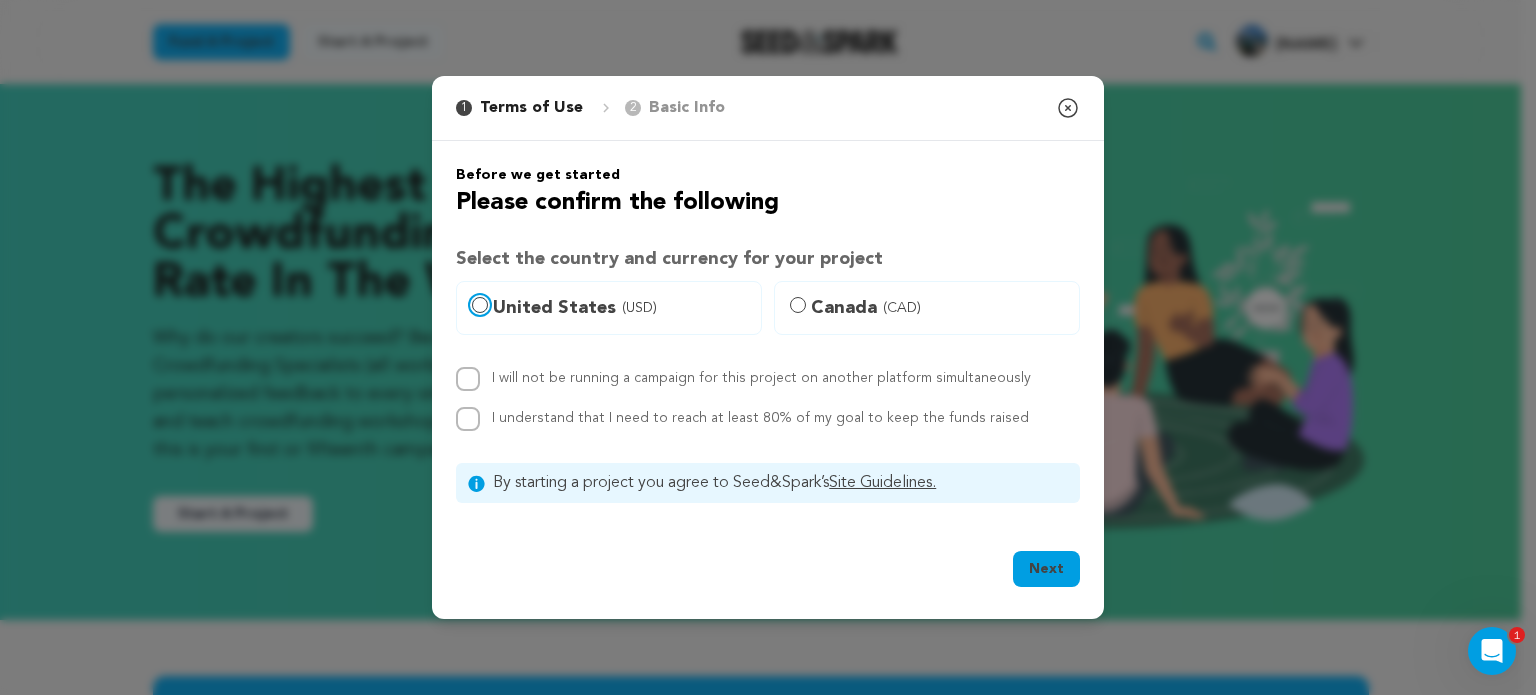 drag, startPoint x: 476, startPoint y: 307, endPoint x: 520, endPoint y: 407, distance: 109.252 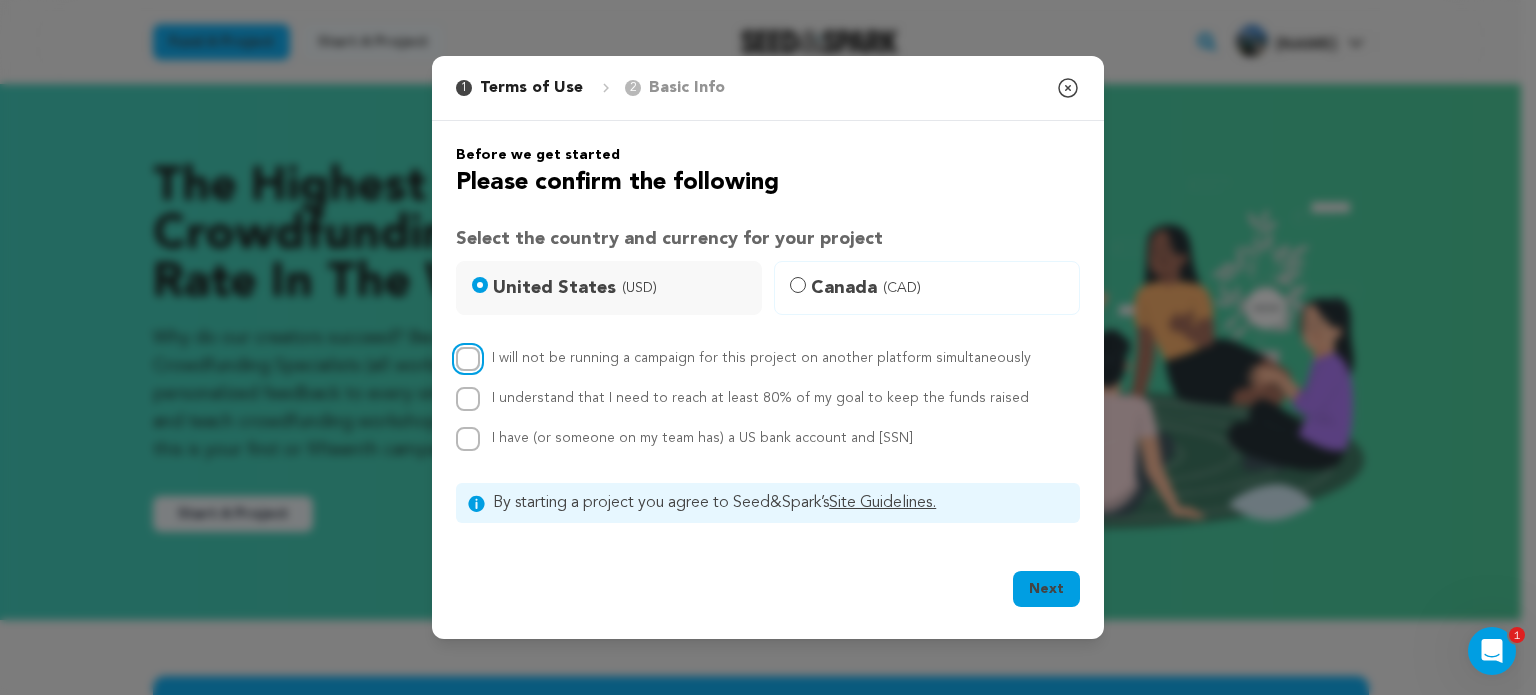 click on "I will not be running a campaign for this project on another platform
simultaneously" at bounding box center (468, 359) 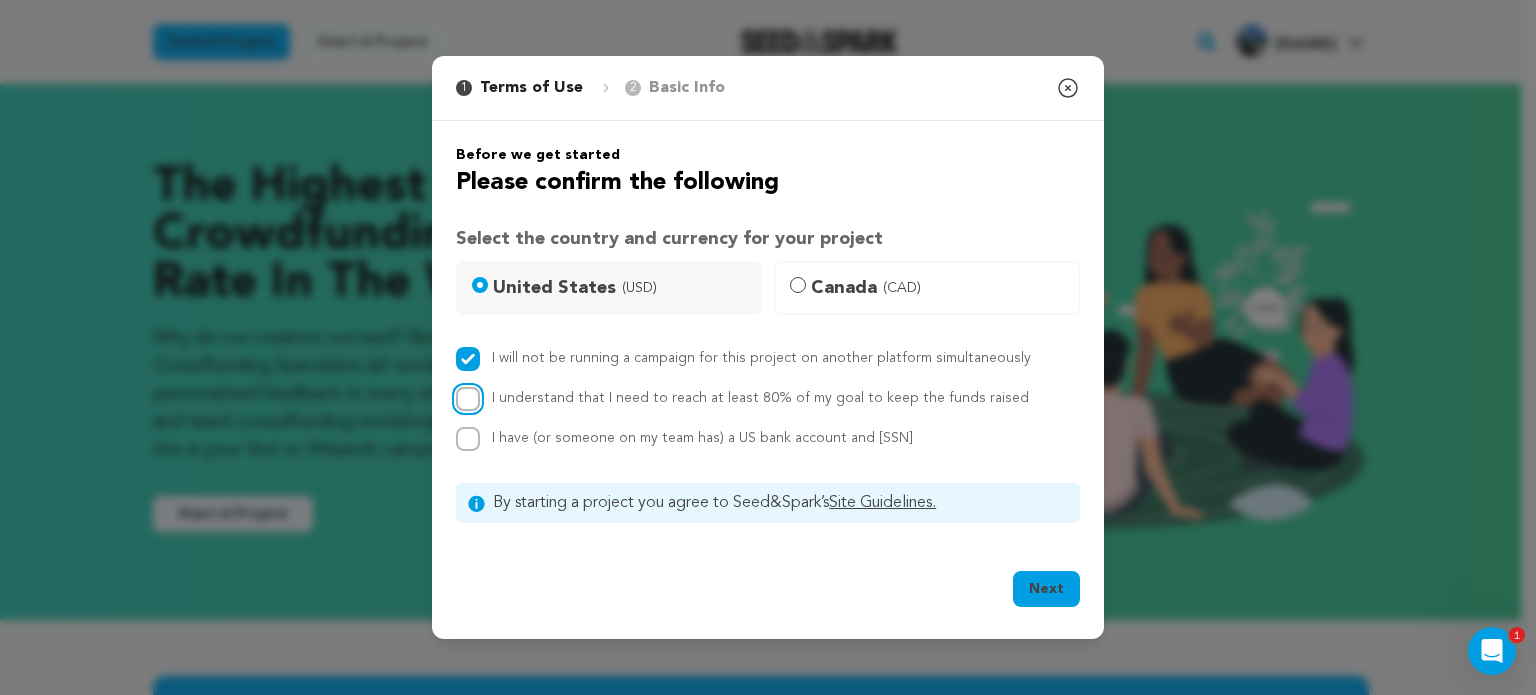 click on "I understand that I need to reach at least 80% of my goal to keep the
funds raised" at bounding box center (468, 399) 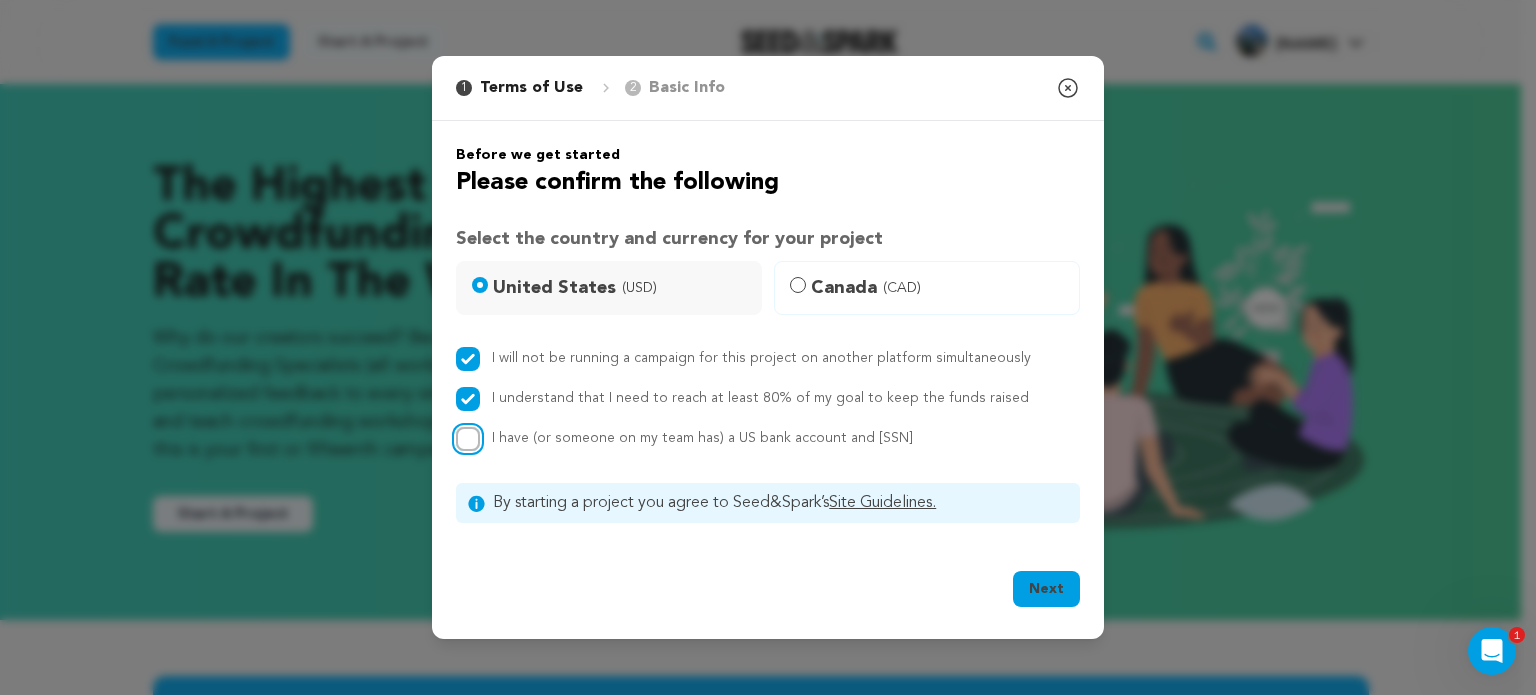 click on "I have (or someone on my team has) a US bank account and SSN" at bounding box center (468, 439) 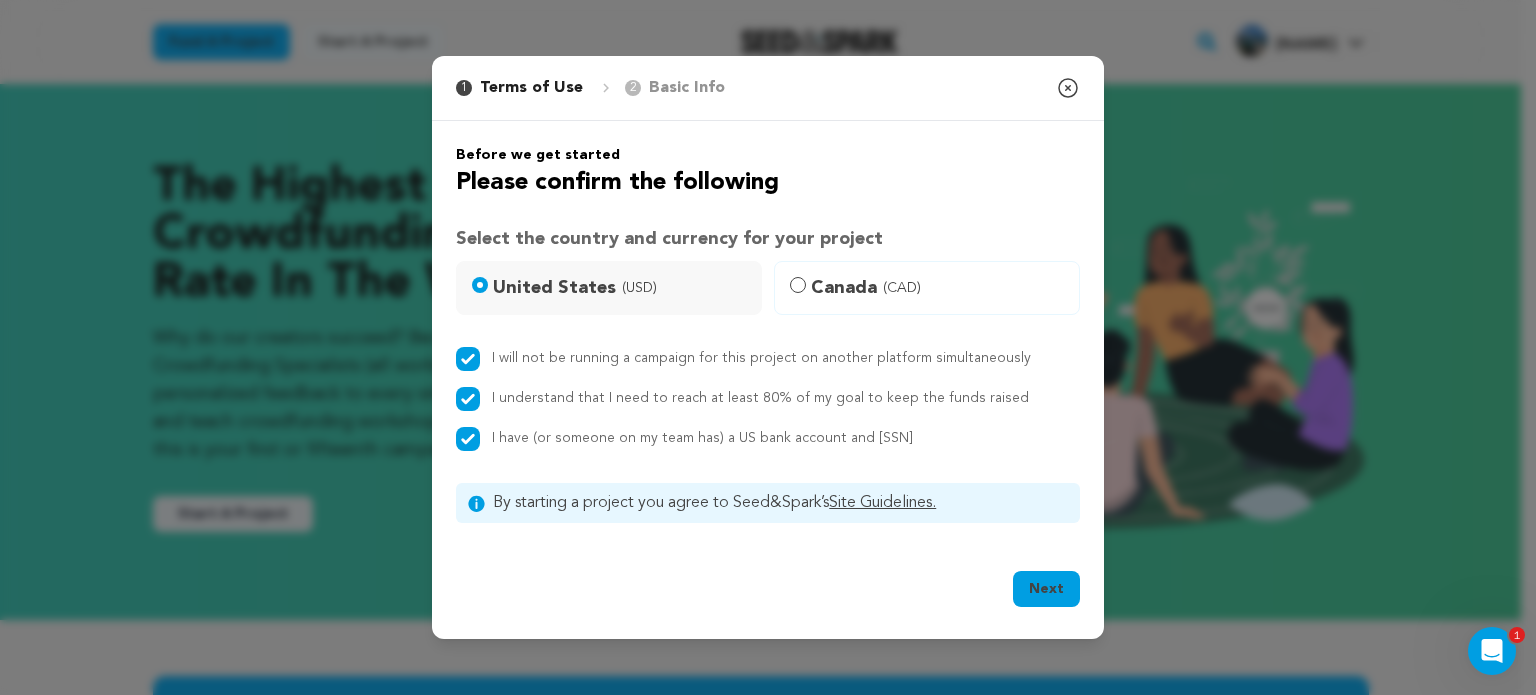 drag, startPoint x: 1045, startPoint y: 591, endPoint x: 1056, endPoint y: 600, distance: 14.21267 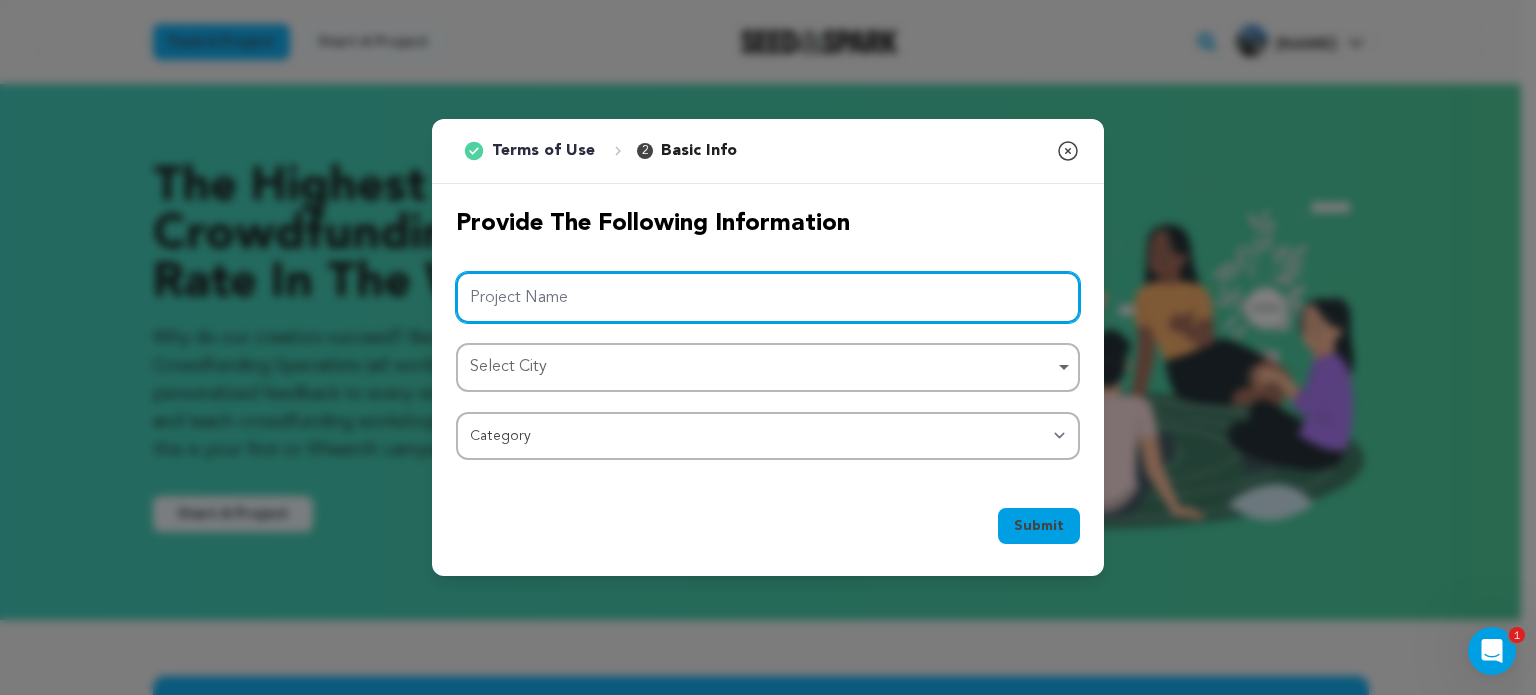 click on "Project Name" at bounding box center (768, 297) 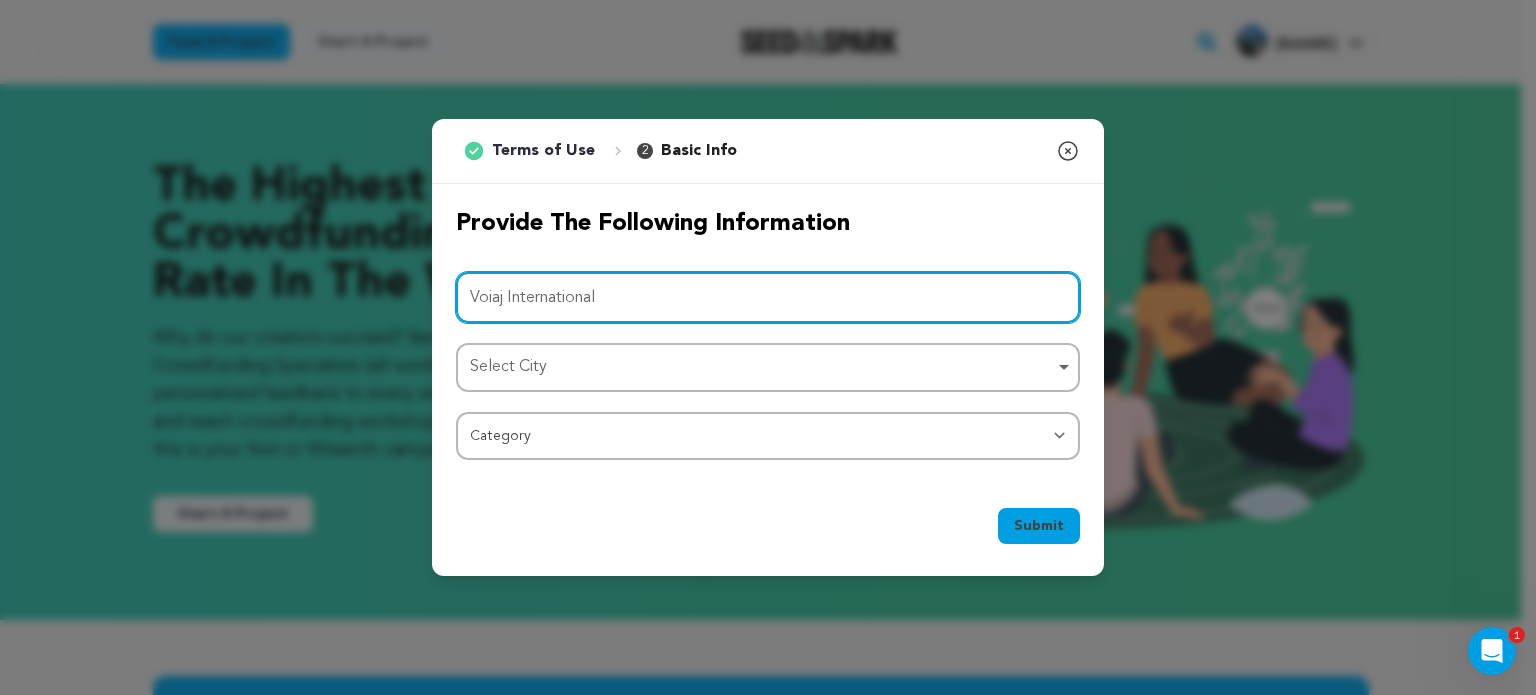 click on "Select City Remove item" at bounding box center (762, 367) 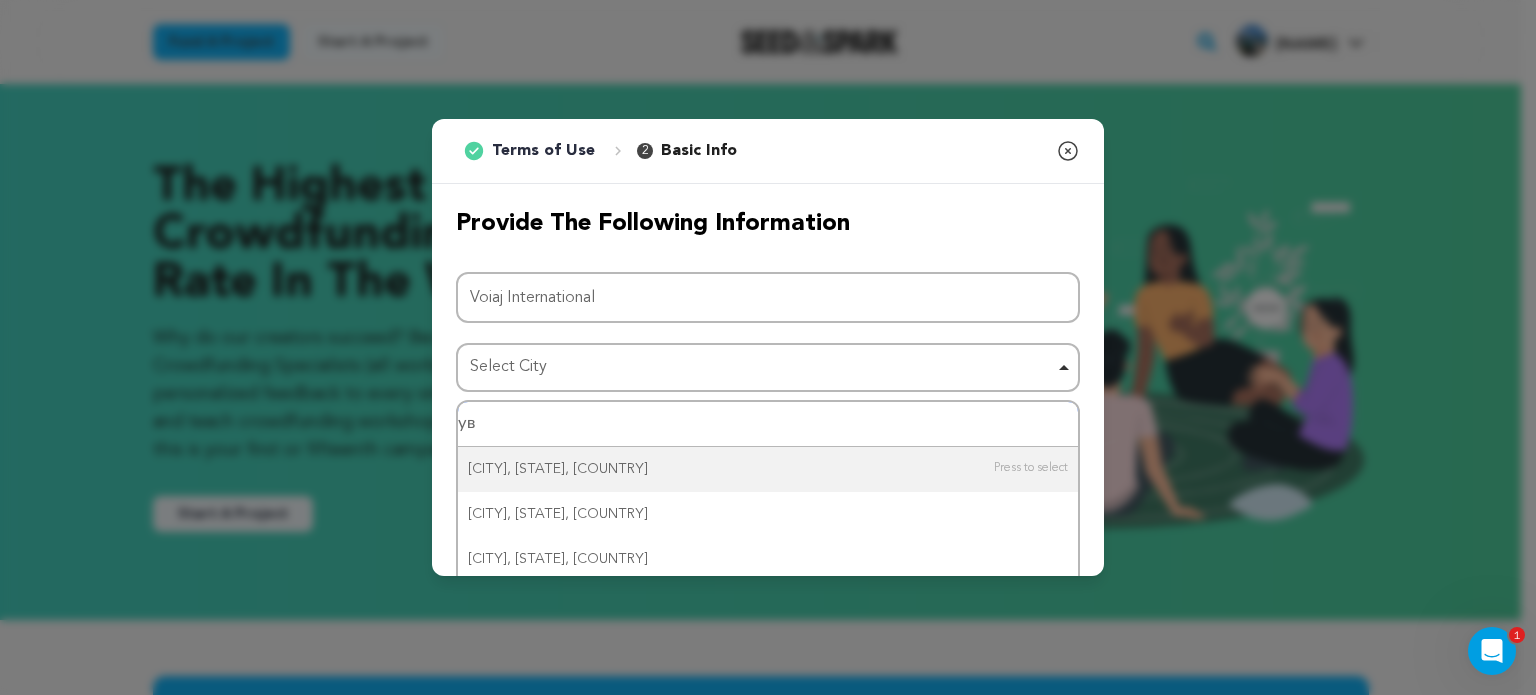 type on "у" 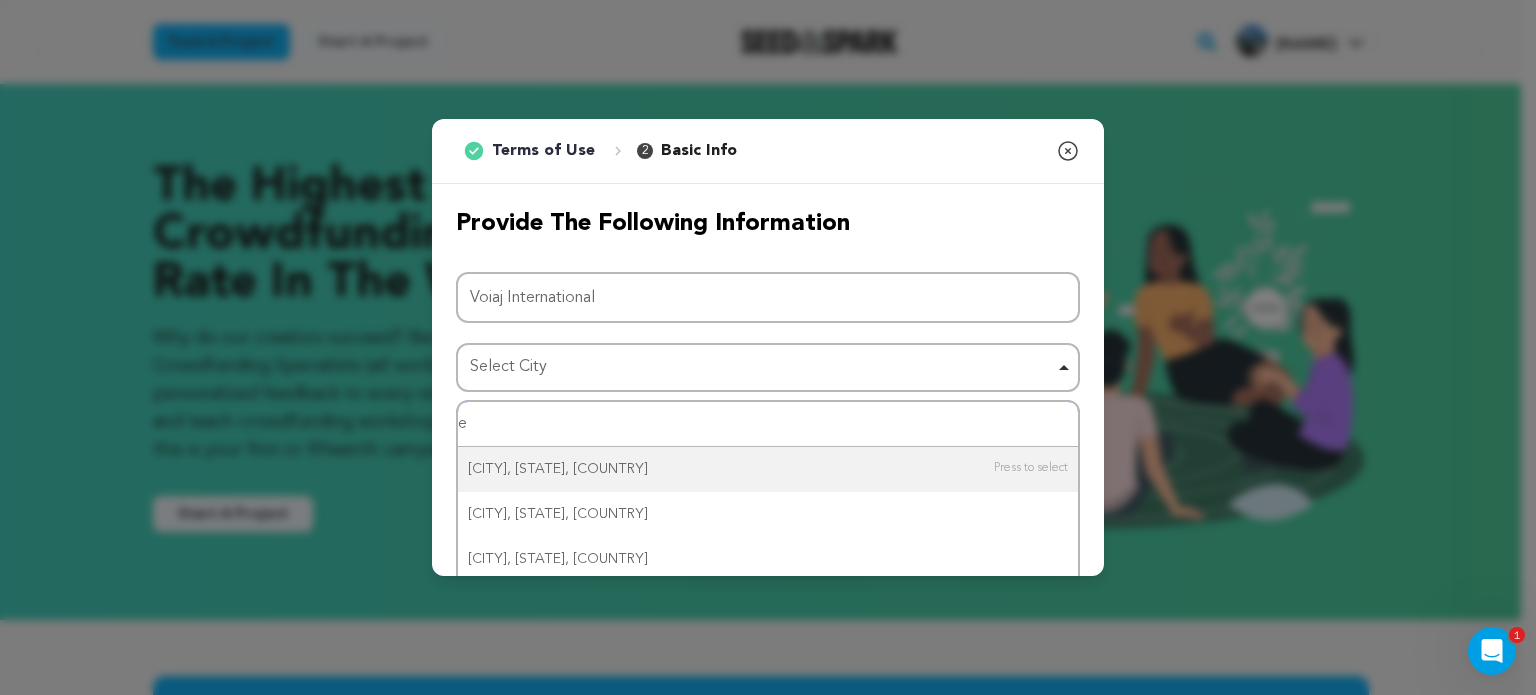 type on "ed" 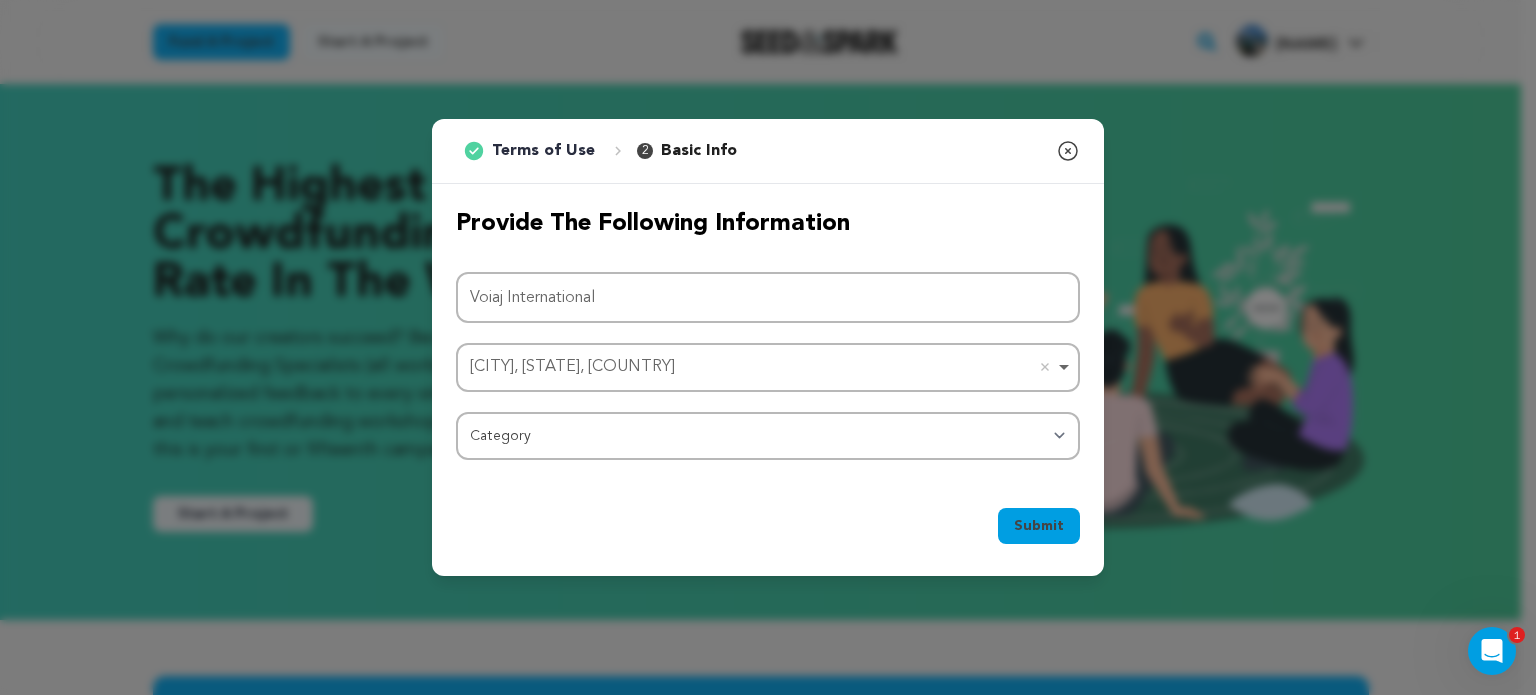 type 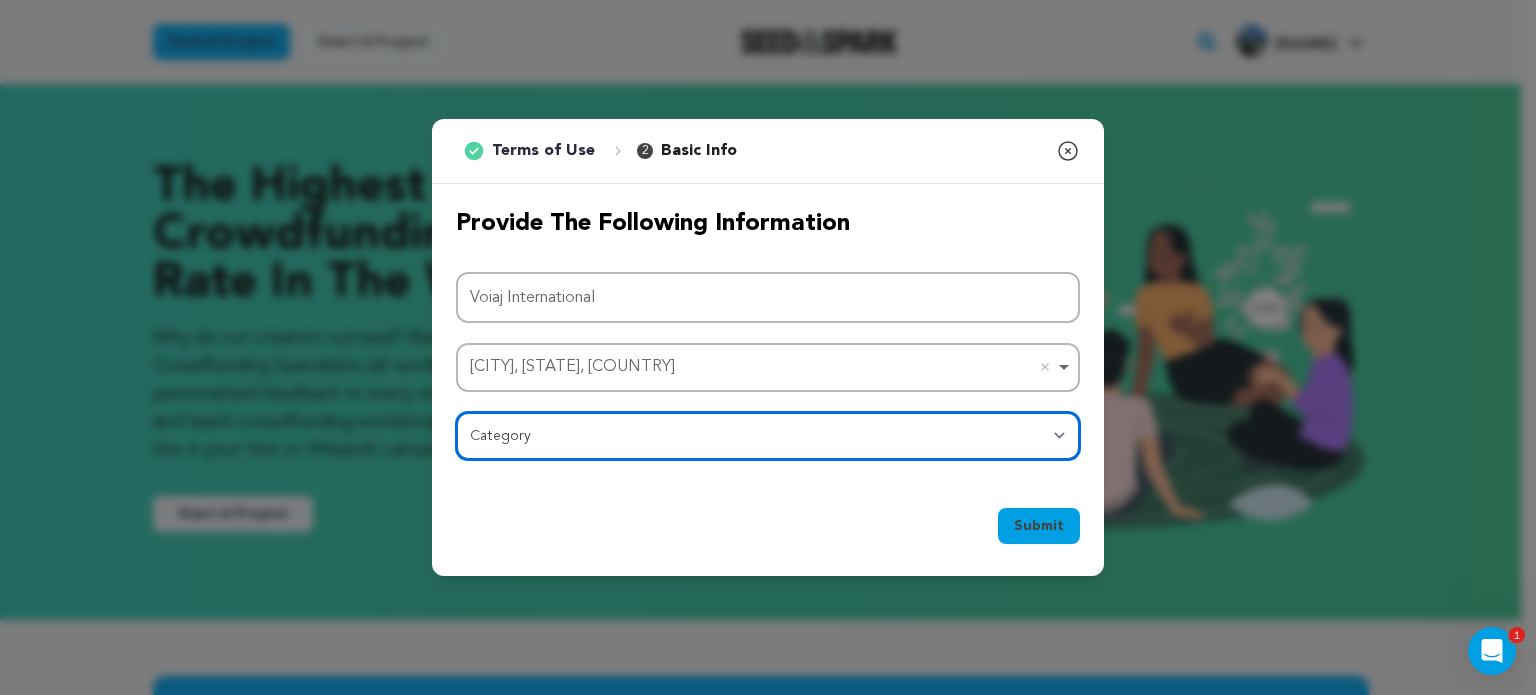 click on "Category
Film Feature
Film Short
Series
Film Festival
Company
Music Video
VR Experience
Comics
Artist Residency
Art & Photography
Collective
Dance
Games
Music
Radio & Podcasts
Orgs & Companies
Writing & Publishing
Venue & Spaces
Theatre" at bounding box center [768, 436] 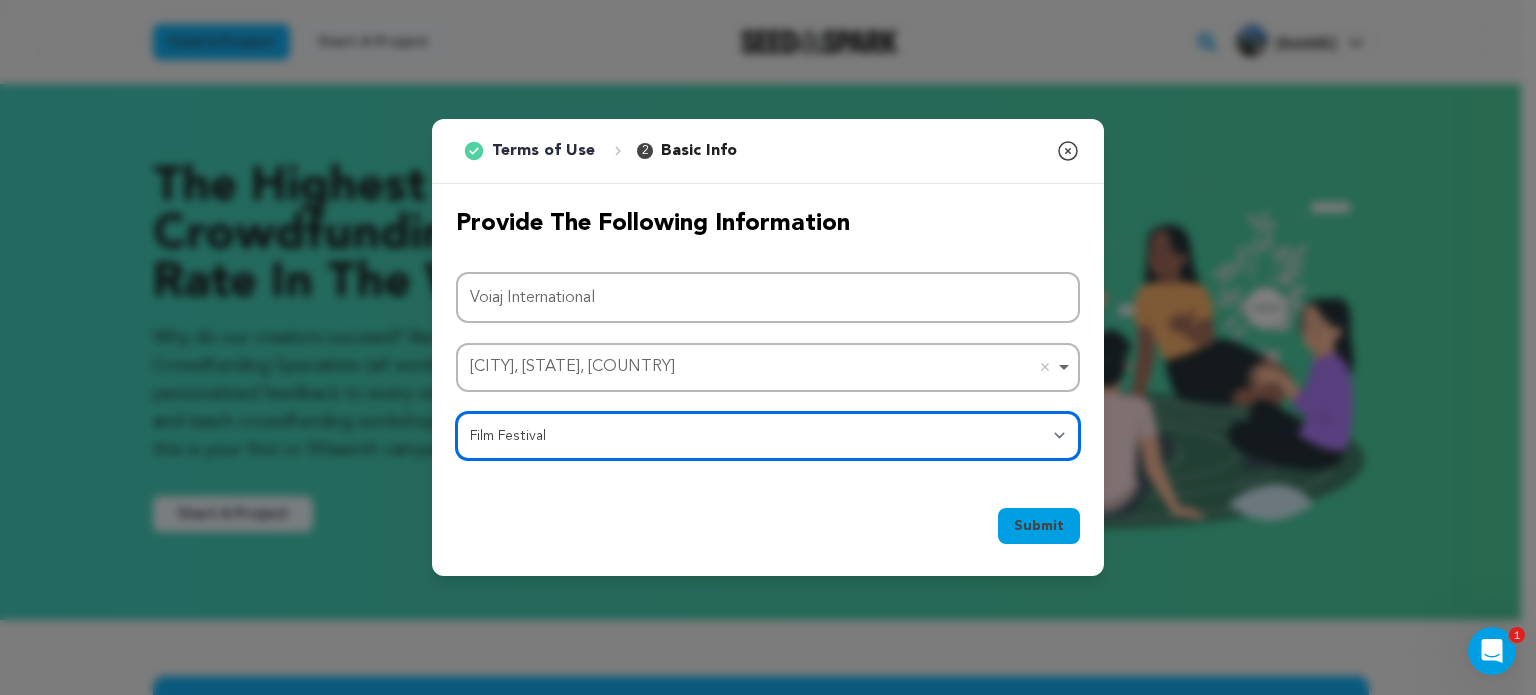 click on "Category
Film Feature
Film Short
Series
Film Festival
Company
Music Video
VR Experience
Comics
Artist Residency
Art & Photography
Collective
Dance
Games
Music
Radio & Podcasts
Orgs & Companies
Writing & Publishing
Venue & Spaces
Theatre" at bounding box center [768, 436] 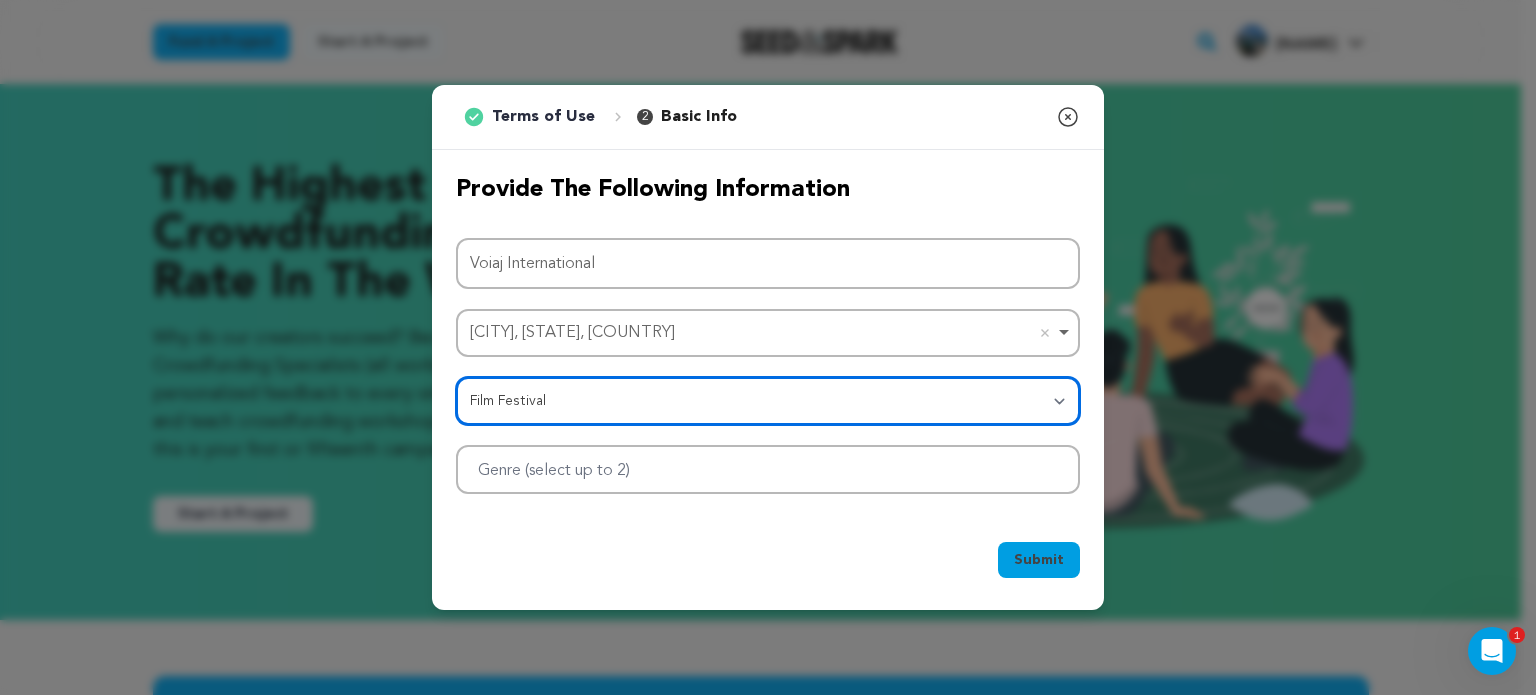 click on "Category
Film Feature
Film Short
Series
Film Festival
Company
Music Video
VR Experience
Comics
Artist Residency
Art & Photography
Collective
Dance
Games
Music
Radio & Podcasts
Orgs & Companies
Writing & Publishing
Venue & Spaces
Theatre" at bounding box center (768, 401) 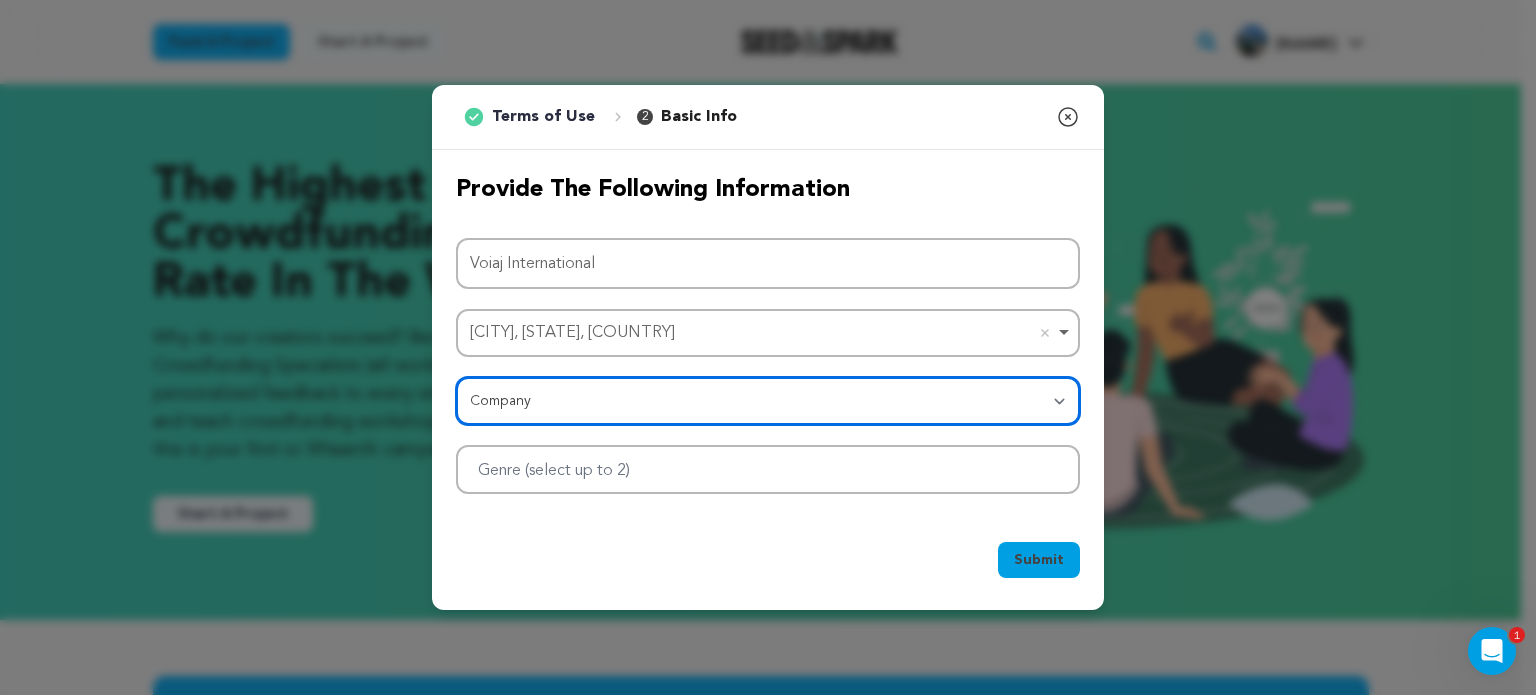 click on "Category
Film Feature
Film Short
Series
Film Festival
Company
Music Video
VR Experience
Comics
Artist Residency
Art & Photography
Collective
Dance
Games
Music
Radio & Podcasts
Orgs & Companies
Writing & Publishing
Venue & Spaces
Theatre" at bounding box center (768, 401) 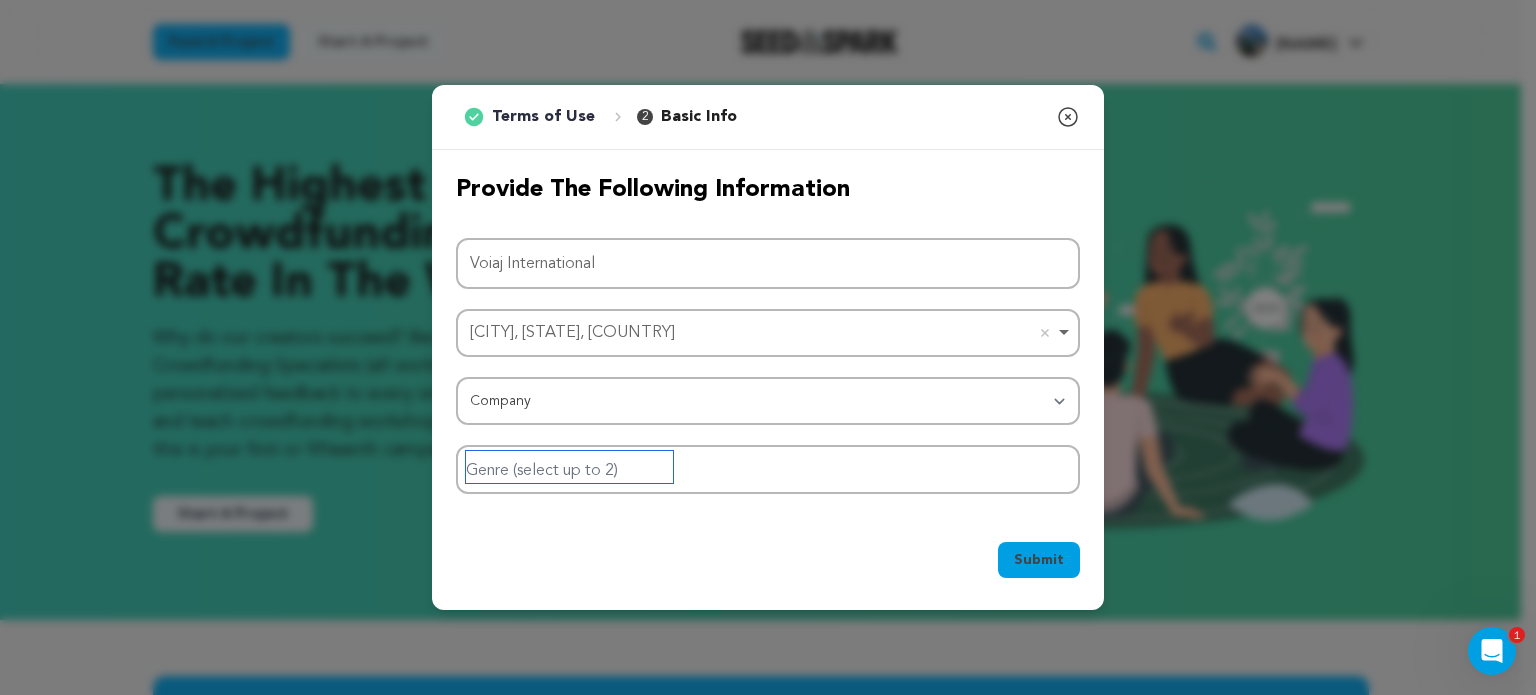 click at bounding box center [569, 467] 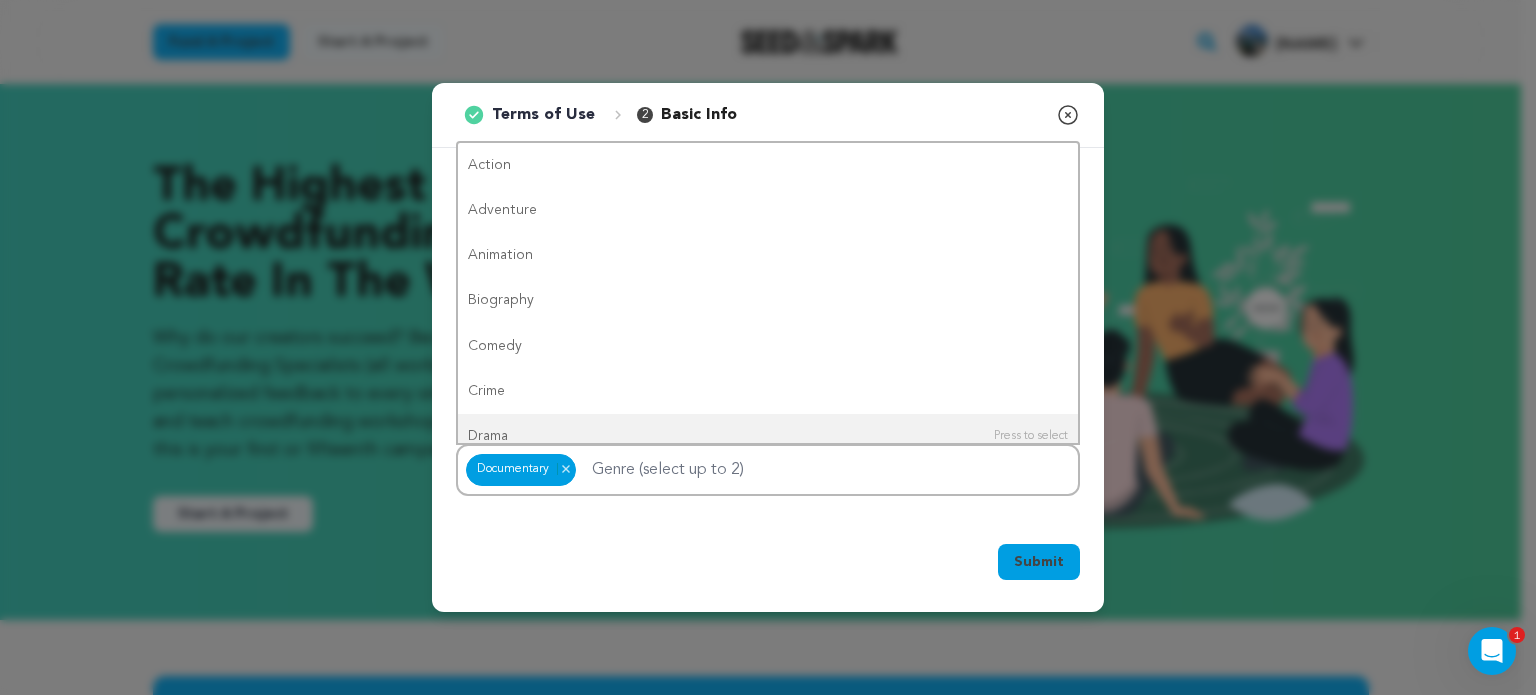 click on "Submit" at bounding box center [1039, 562] 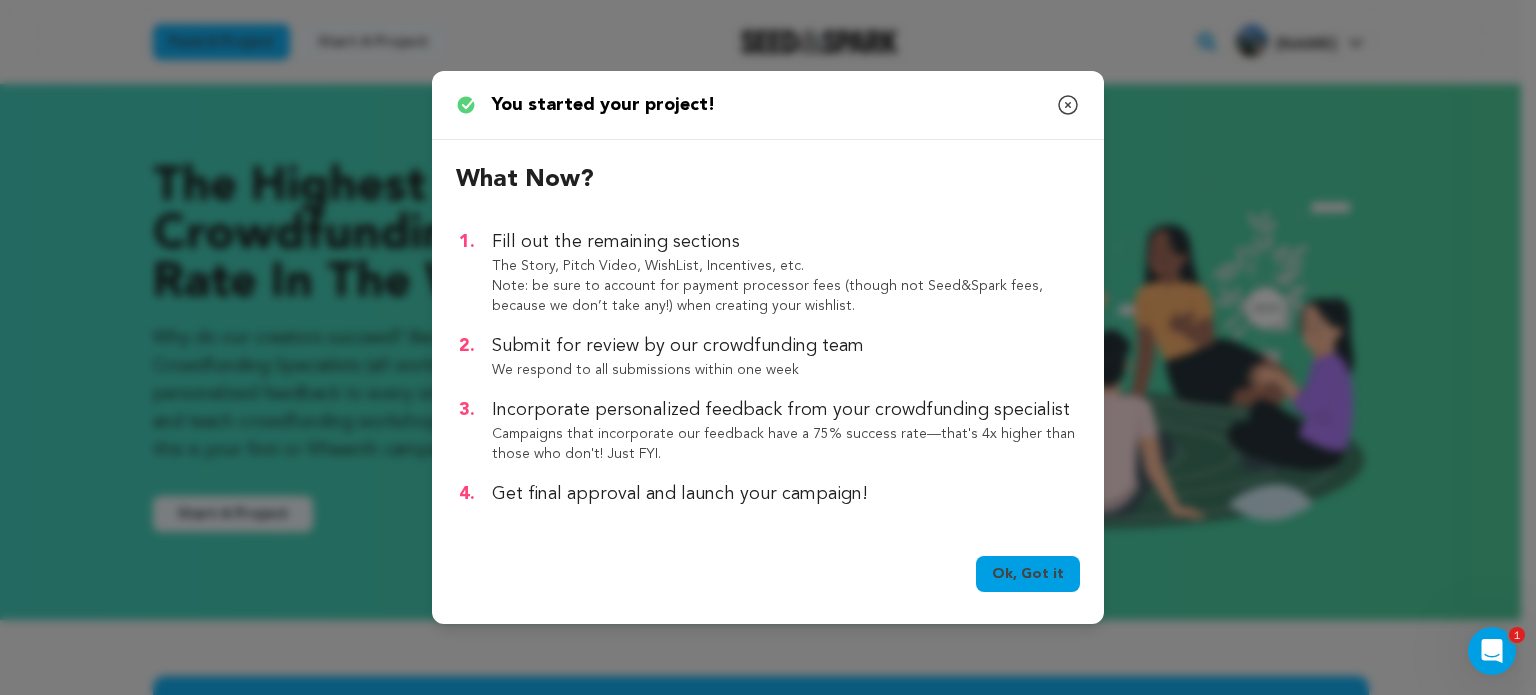 click on "Ok, Got it" at bounding box center [1028, 574] 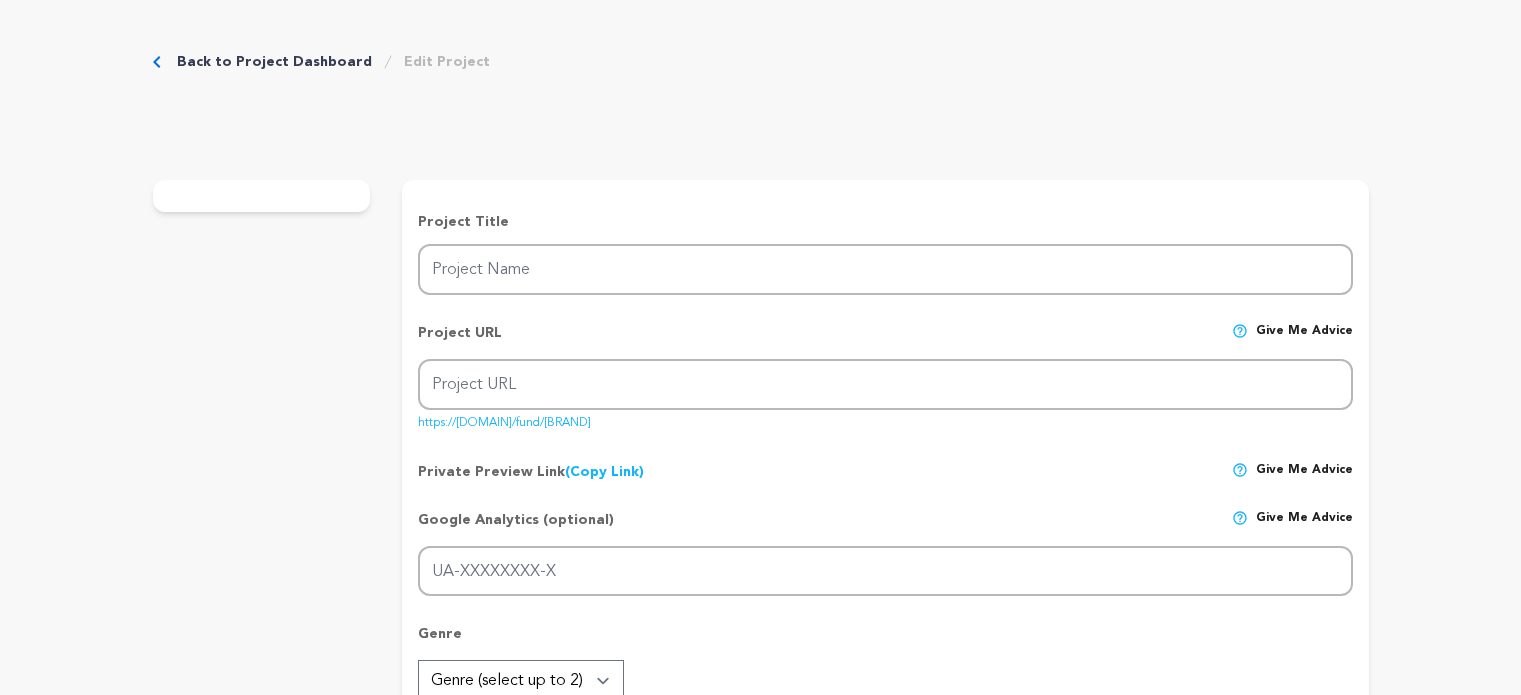 scroll, scrollTop: 0, scrollLeft: 0, axis: both 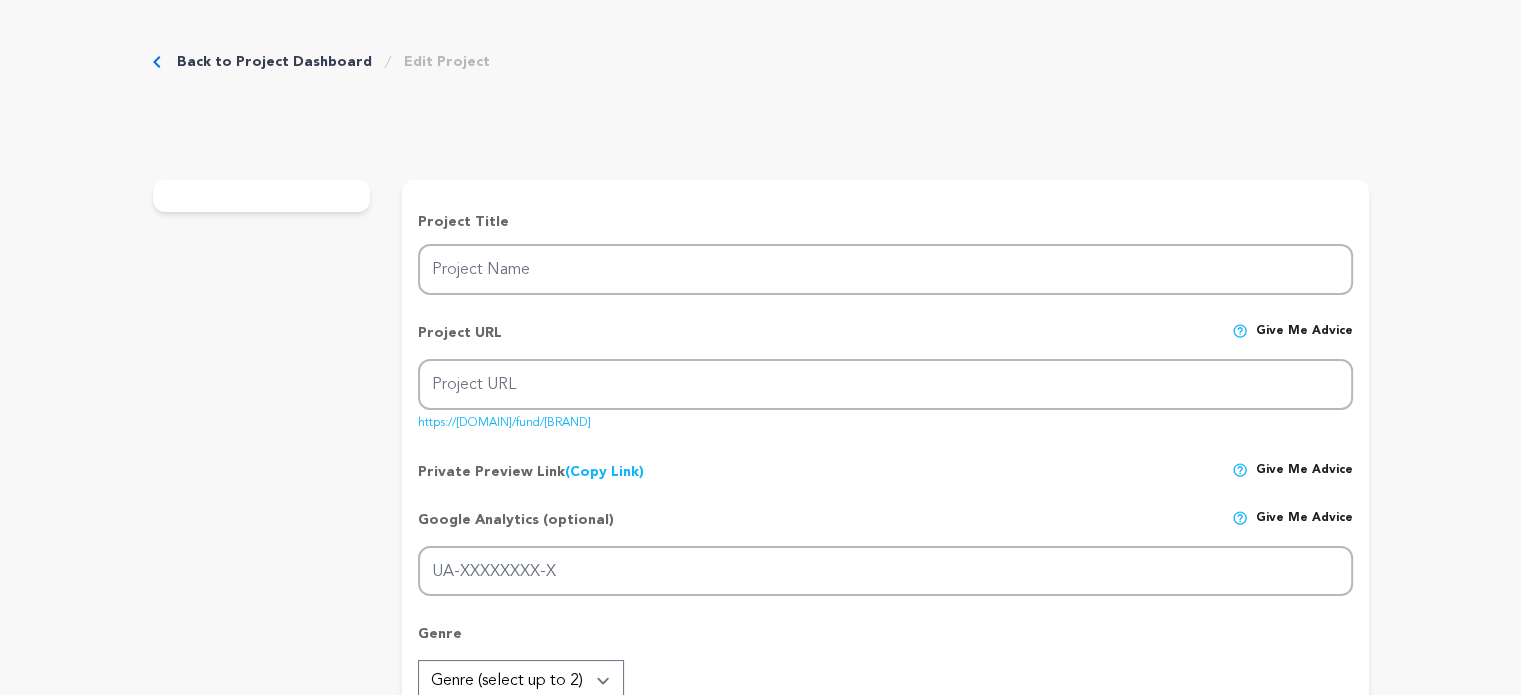 type on "Voiaj International" 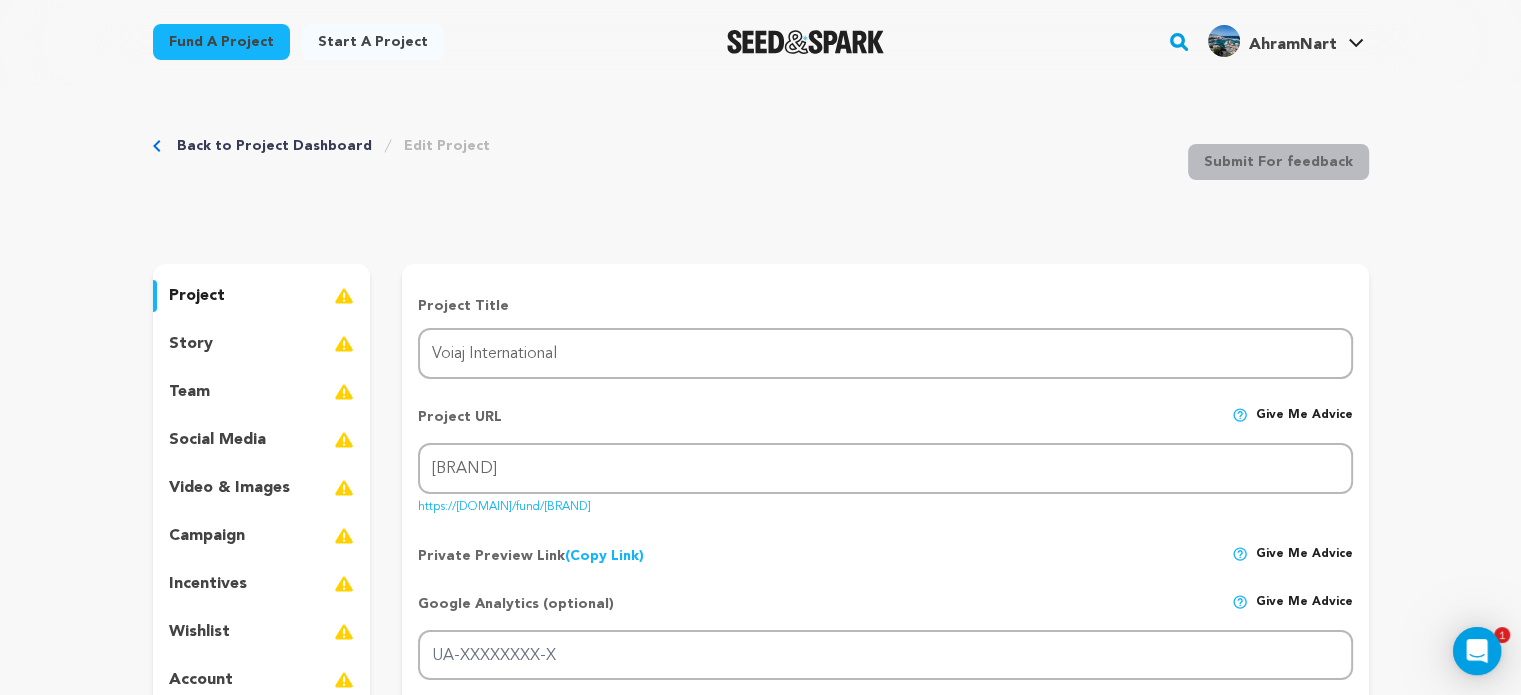 scroll, scrollTop: 0, scrollLeft: 0, axis: both 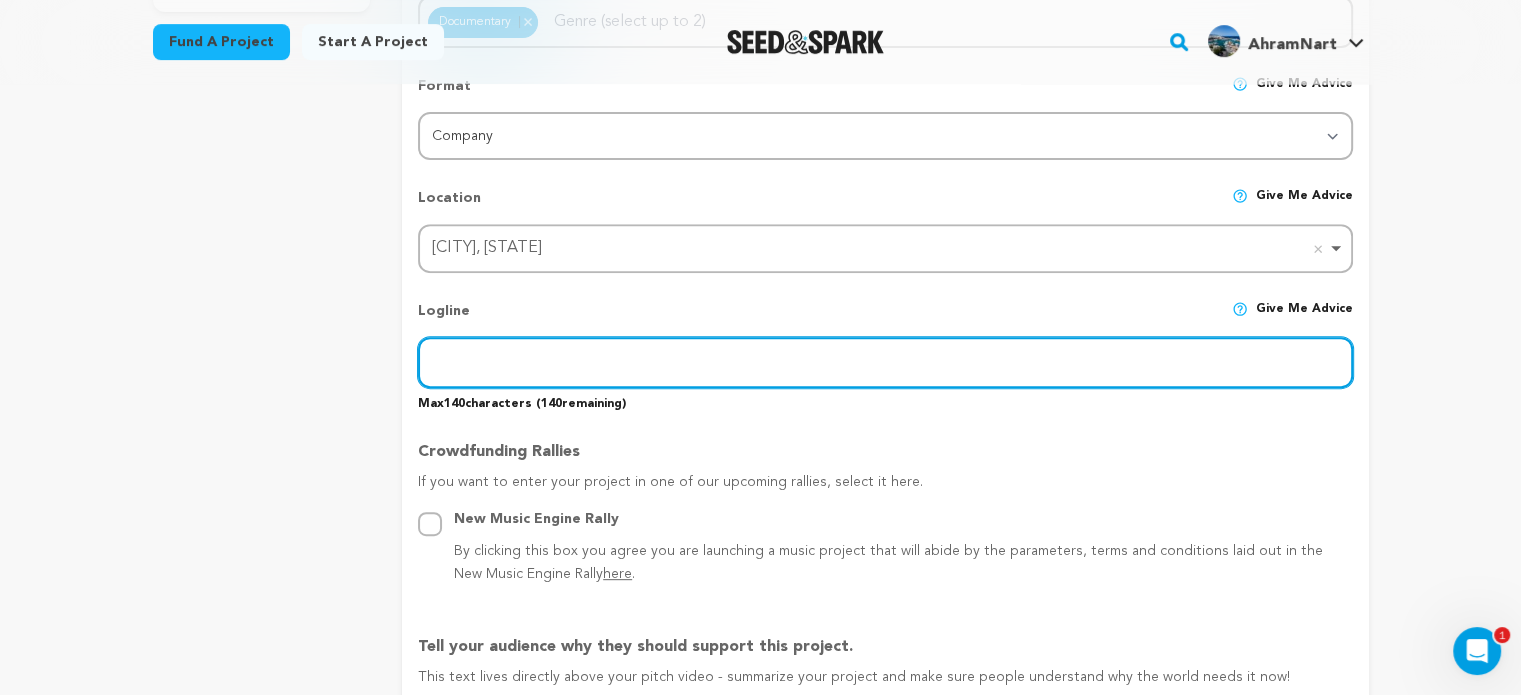 click at bounding box center (885, 362) 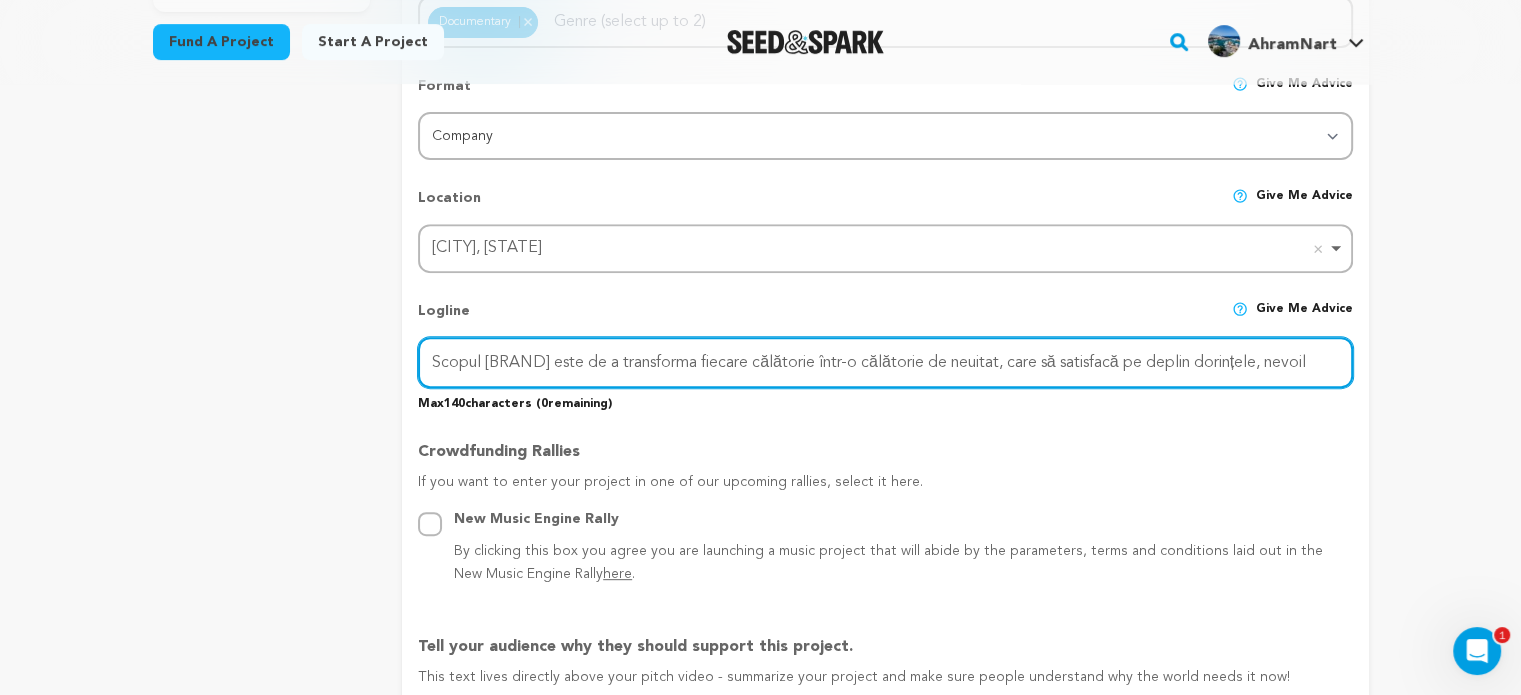 scroll, scrollTop: 0, scrollLeft: 41, axis: horizontal 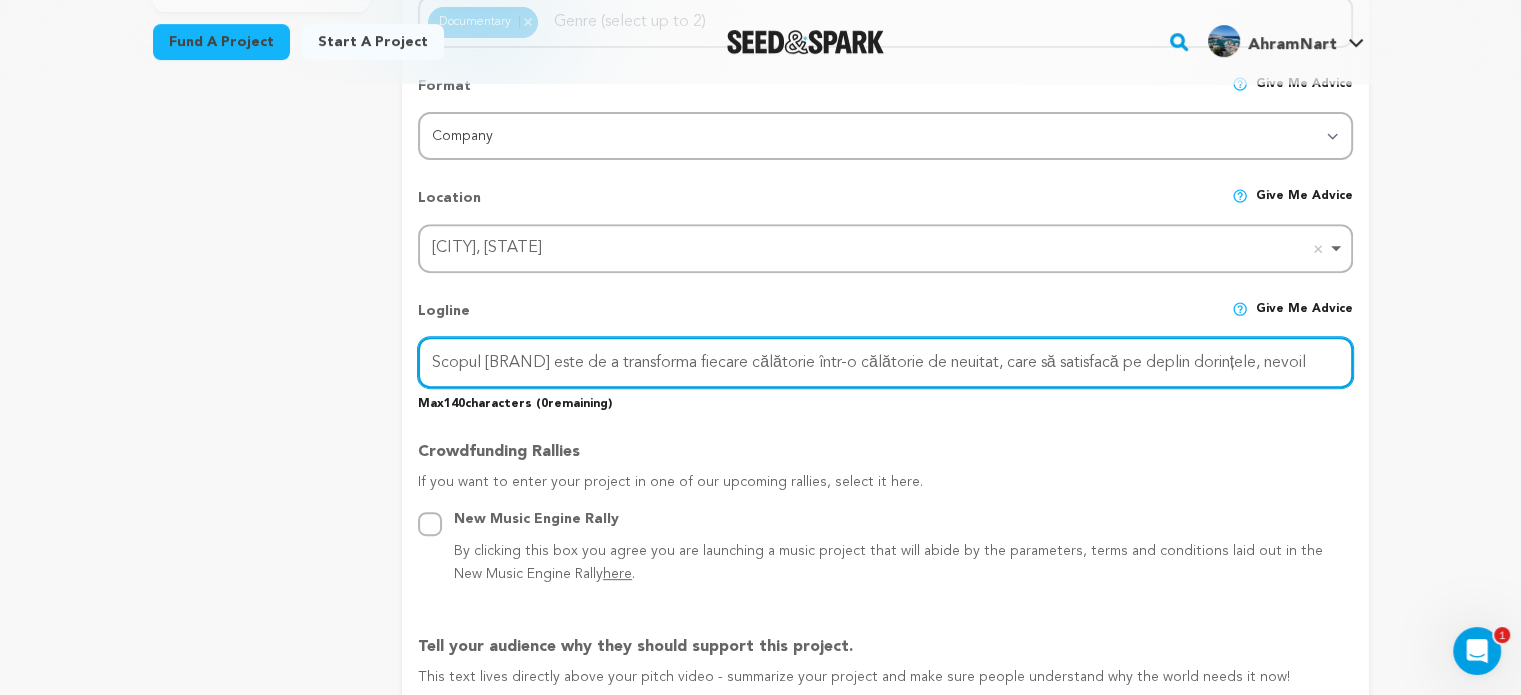 drag, startPoint x: 1285, startPoint y: 352, endPoint x: 1352, endPoint y: 352, distance: 67 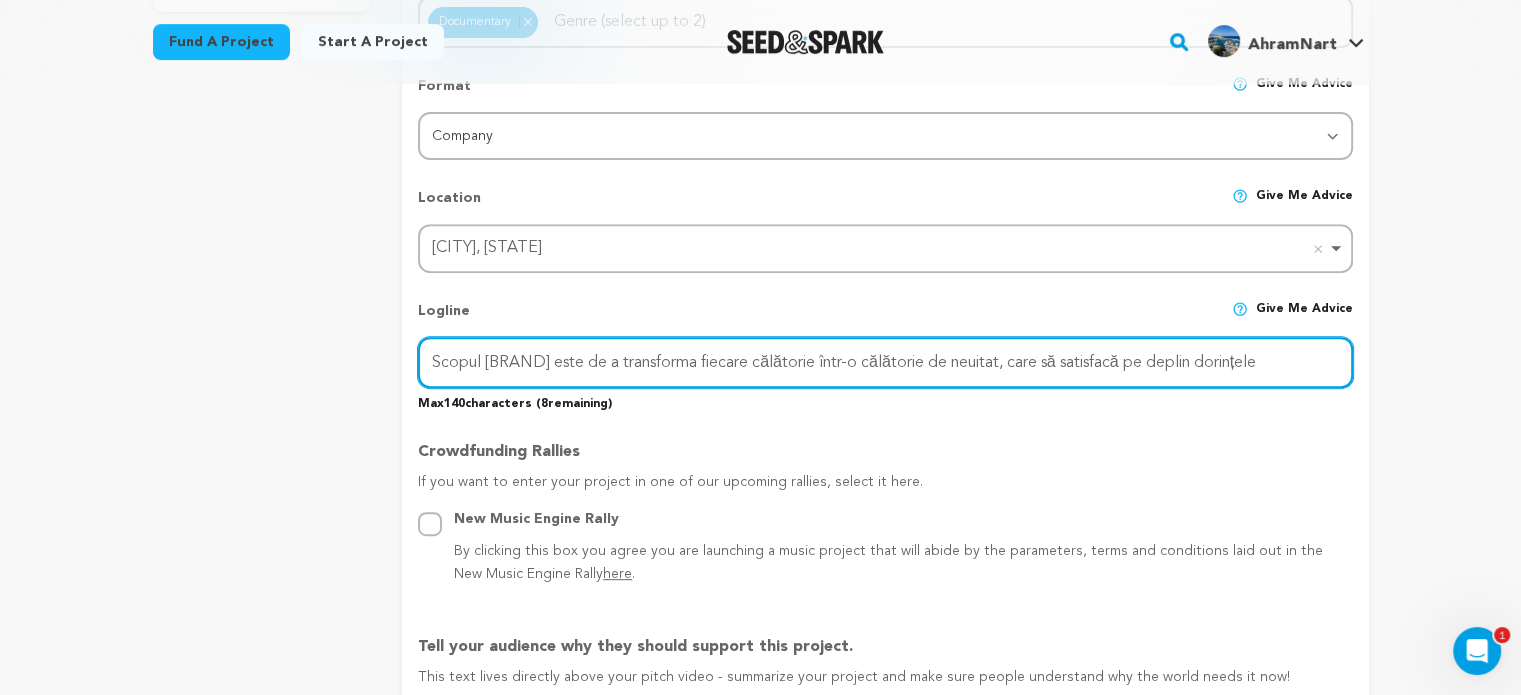 scroll, scrollTop: 0, scrollLeft: 0, axis: both 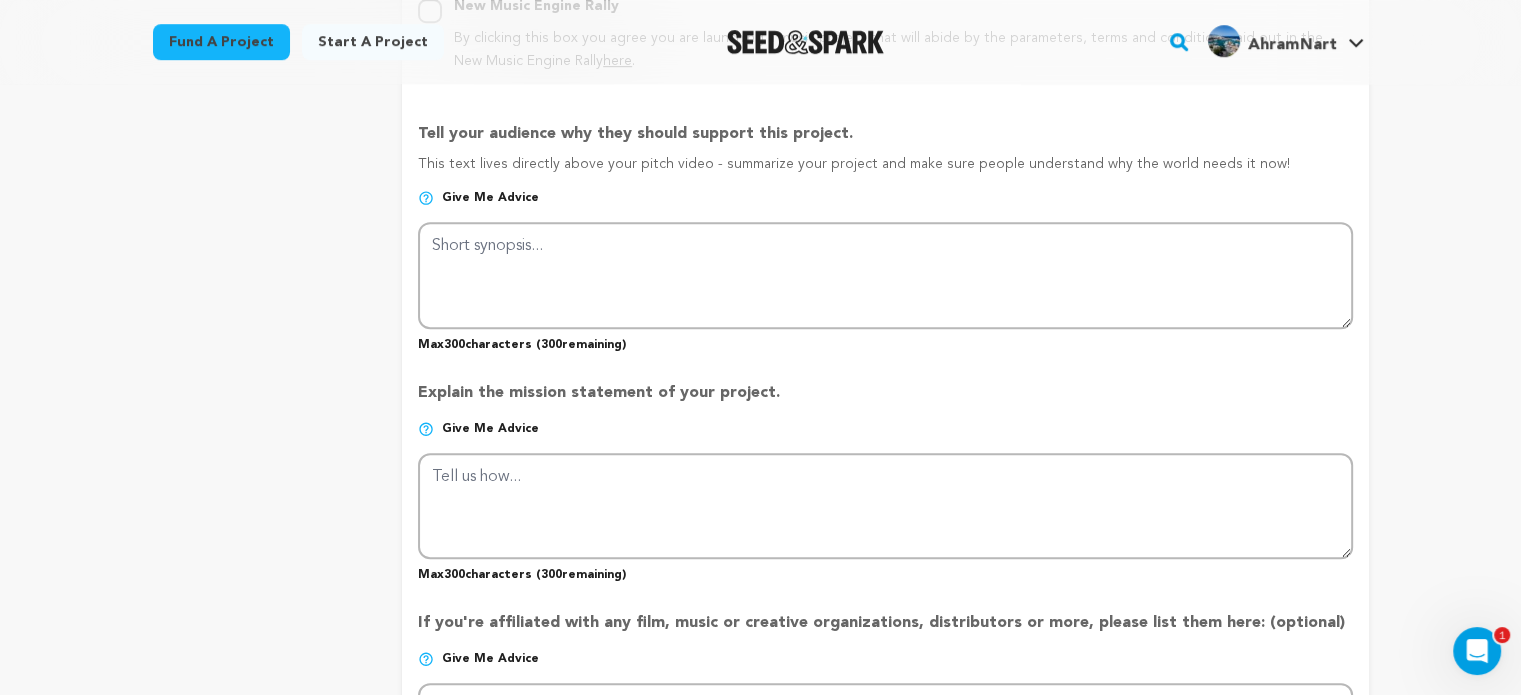 type on "Scopul Voiaj International este de a transforma fiecare călătorie într-o călătorie de neuitat, care să satisfacă pe deplin dorințele" 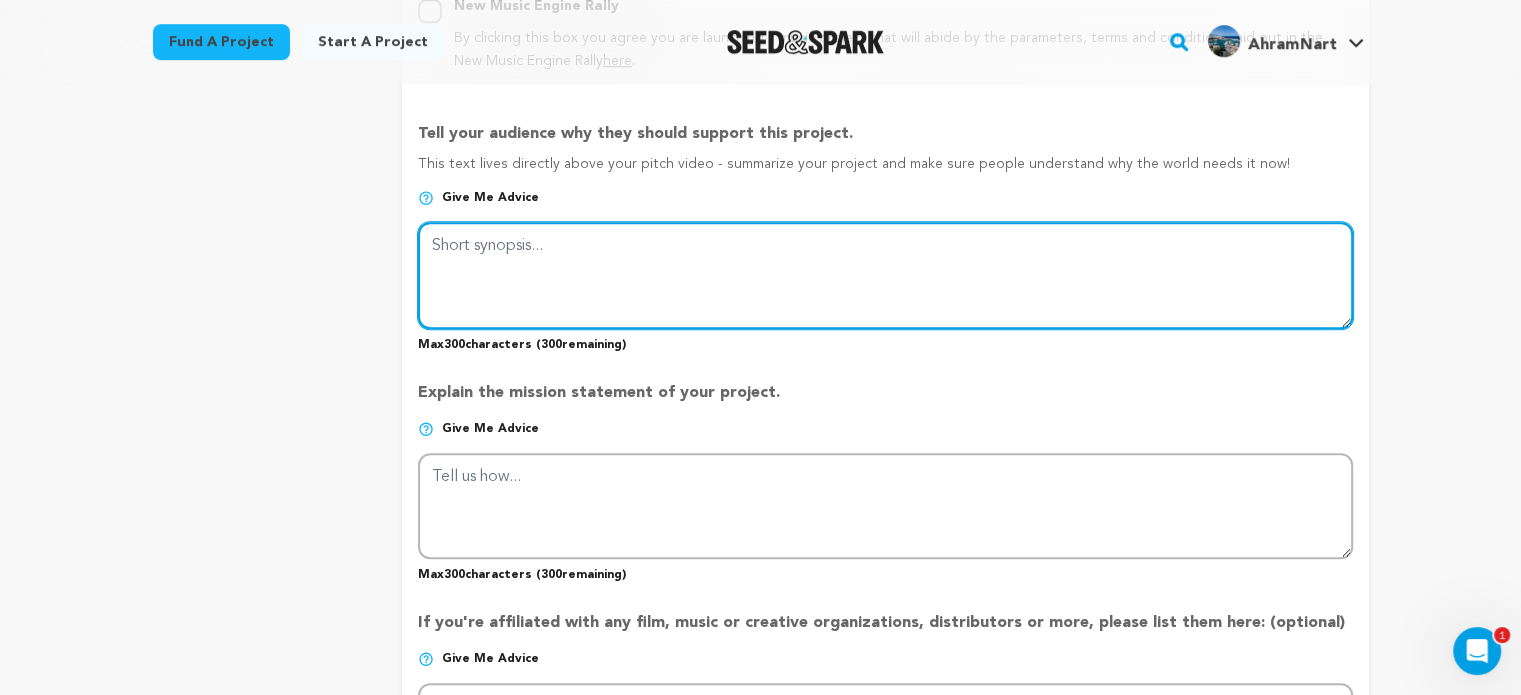 click at bounding box center (885, 275) 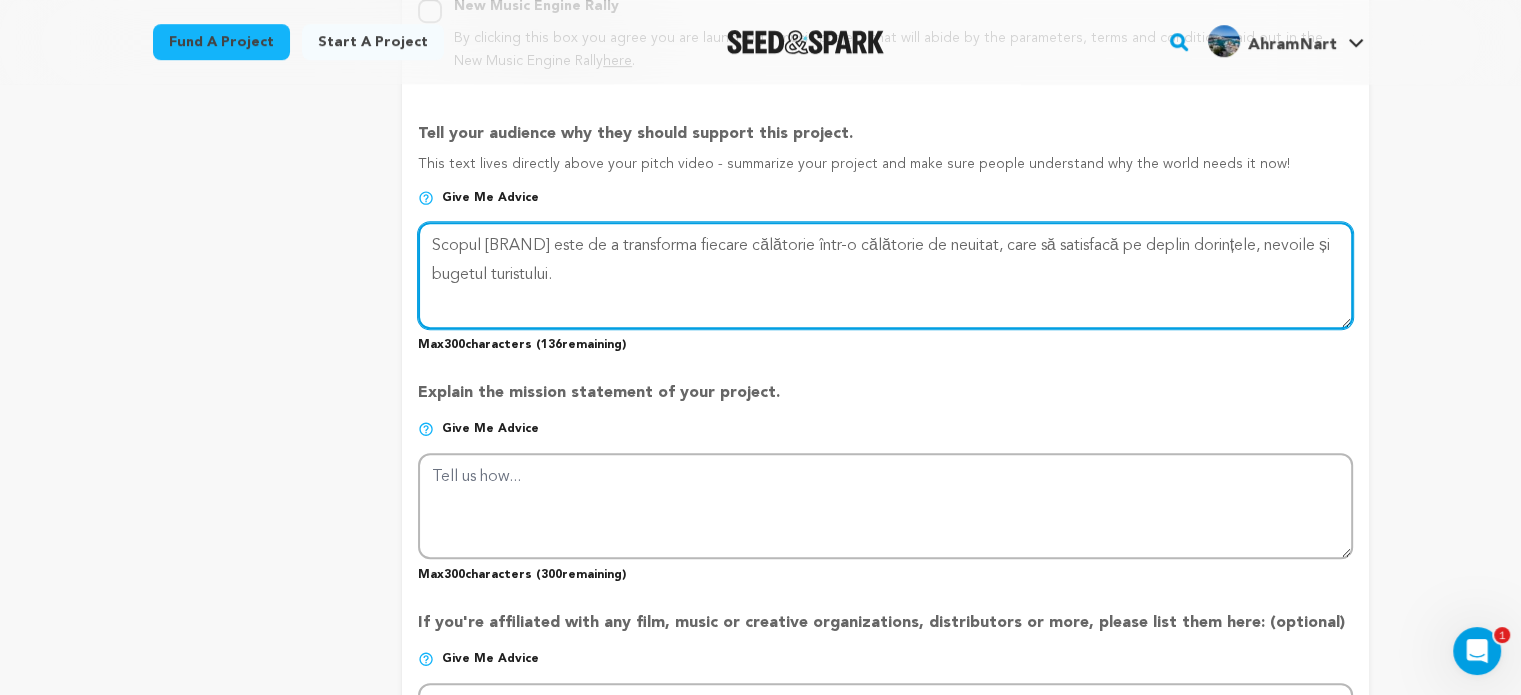 type on "Scopul Voiaj International este de a transforma fiecare călătorie într-o călătorie de neuitat, care să satisfacă pe deplin dorințele, nevoile și bugetul turistului." 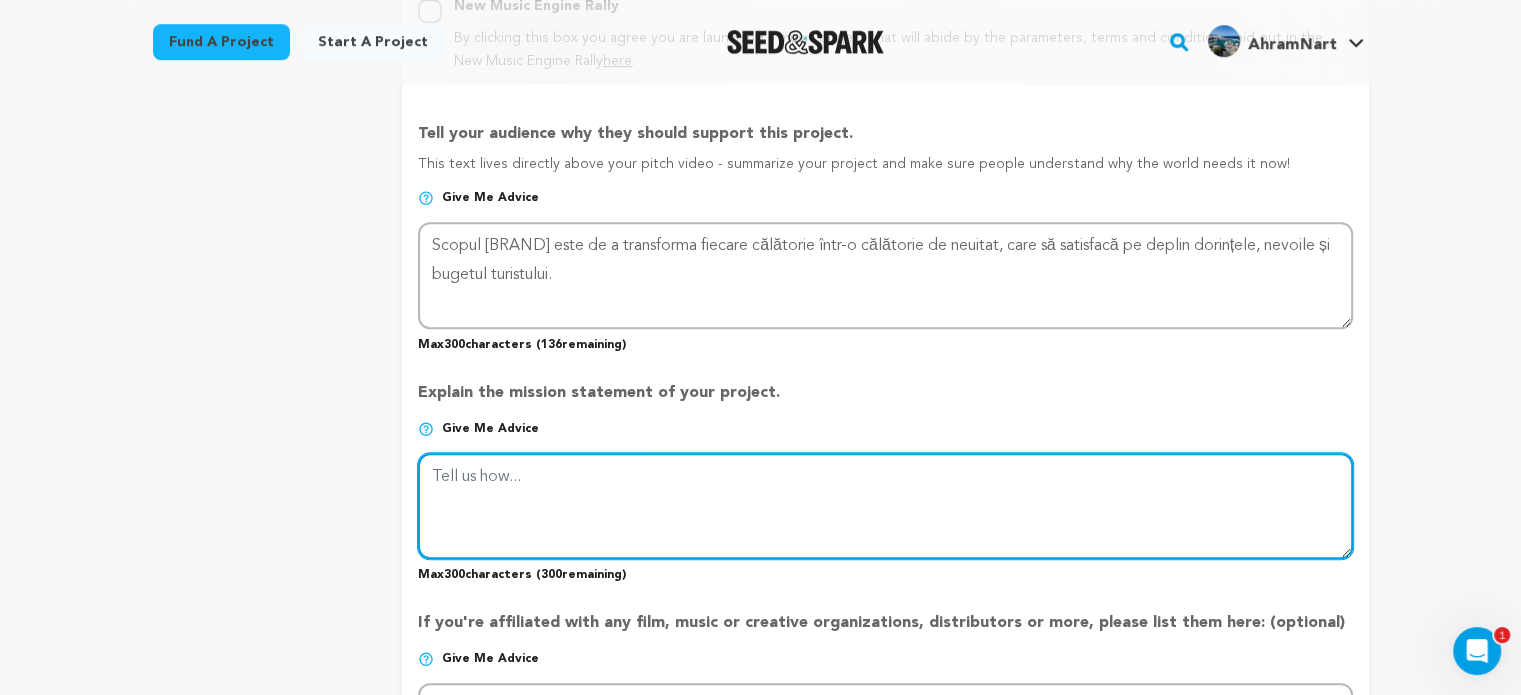 click at bounding box center [885, 506] 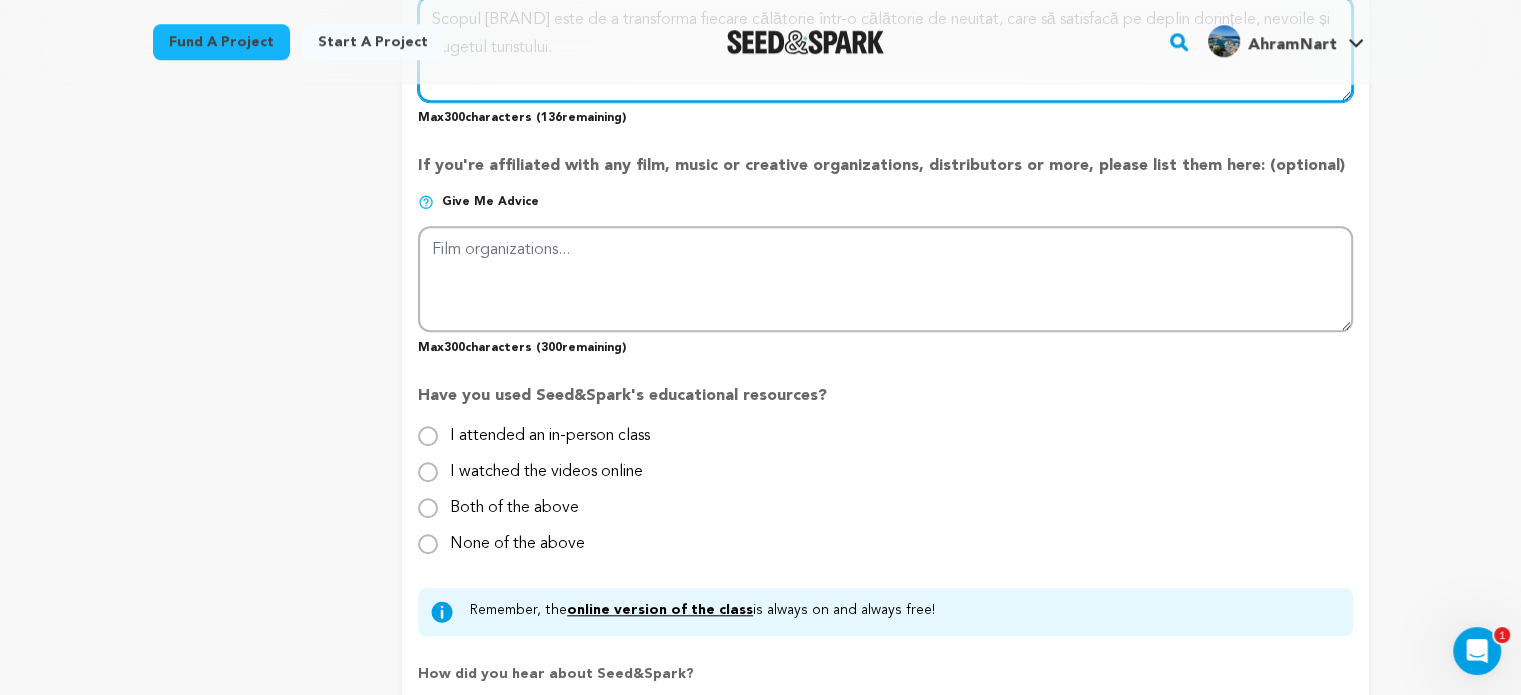 scroll, scrollTop: 1769, scrollLeft: 0, axis: vertical 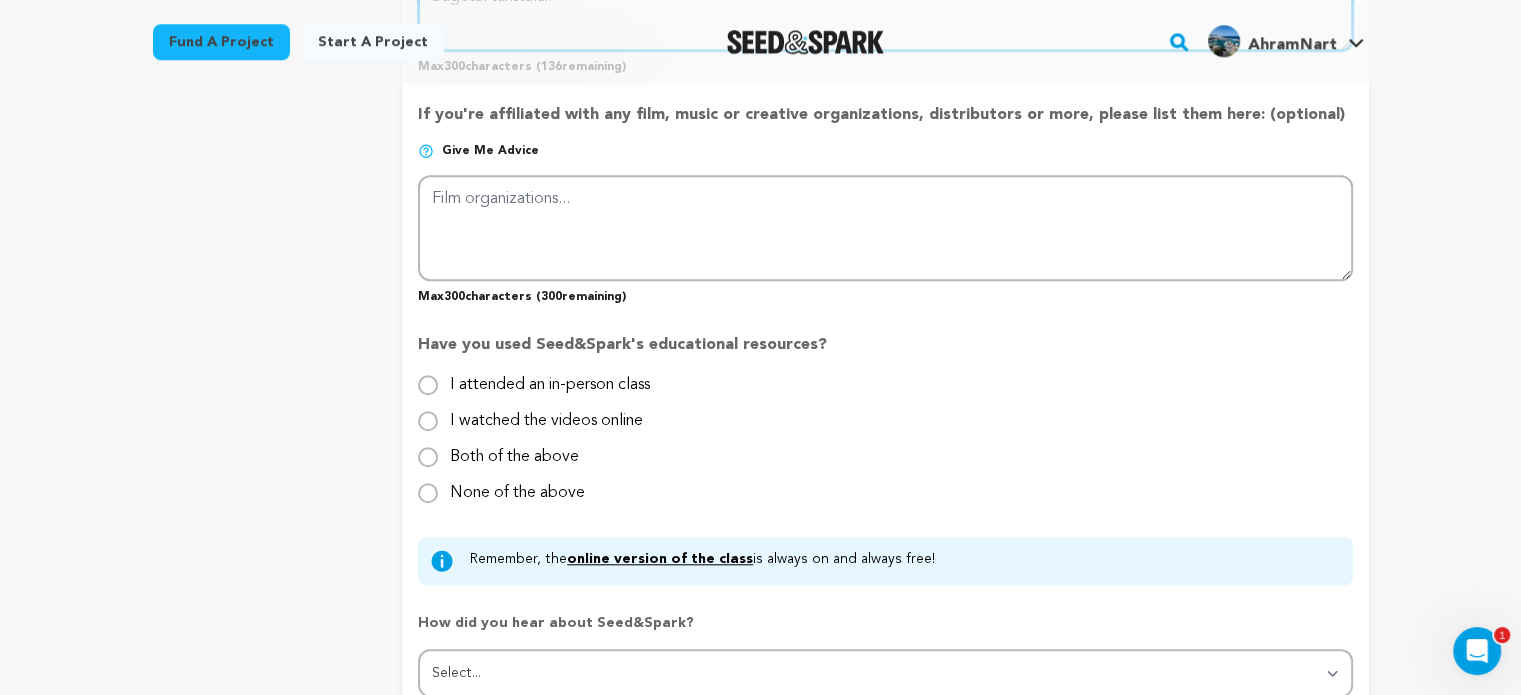 type on "Scopul Voiaj International este de a transforma fiecare călătorie într-o călătorie de neuitat, care să satisfacă pe deplin dorințele, nevoile și bugetul turistului." 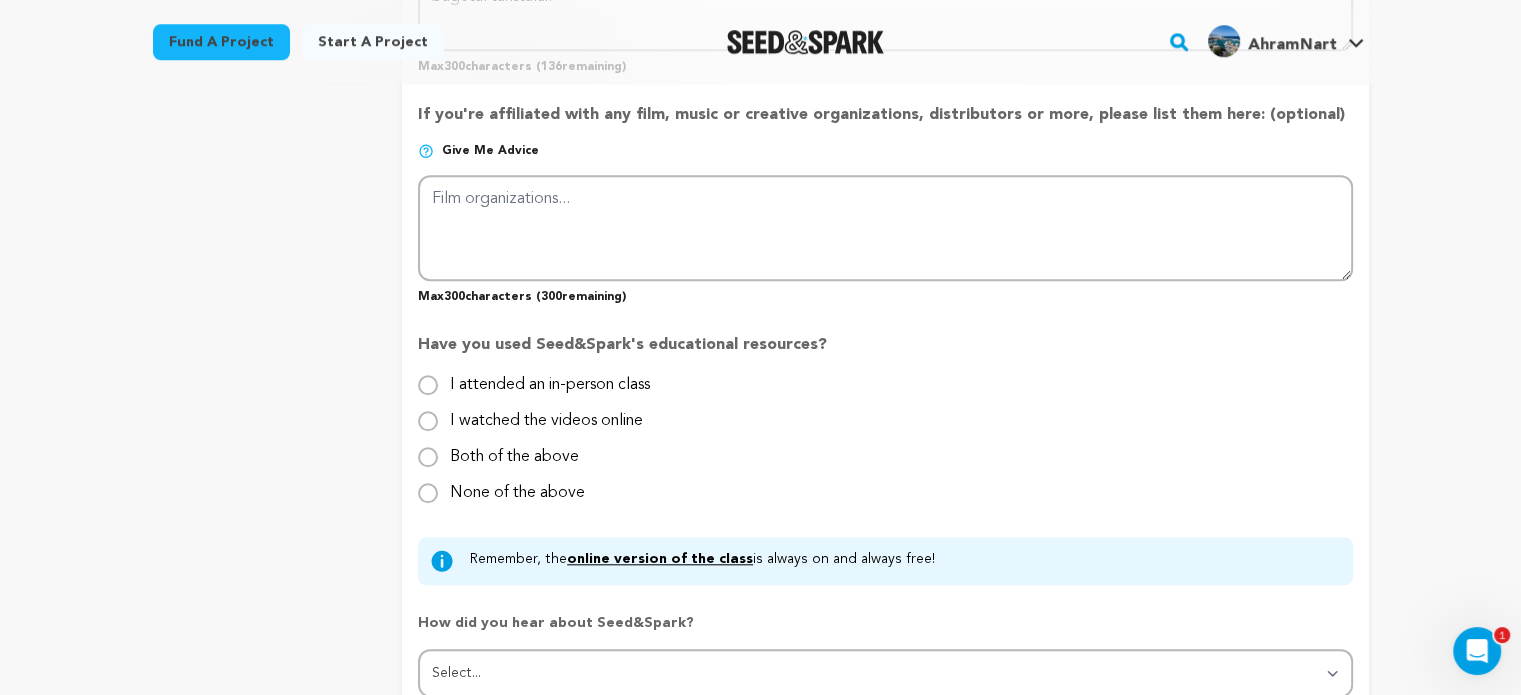 click on "Give me advice" at bounding box center [885, 159] 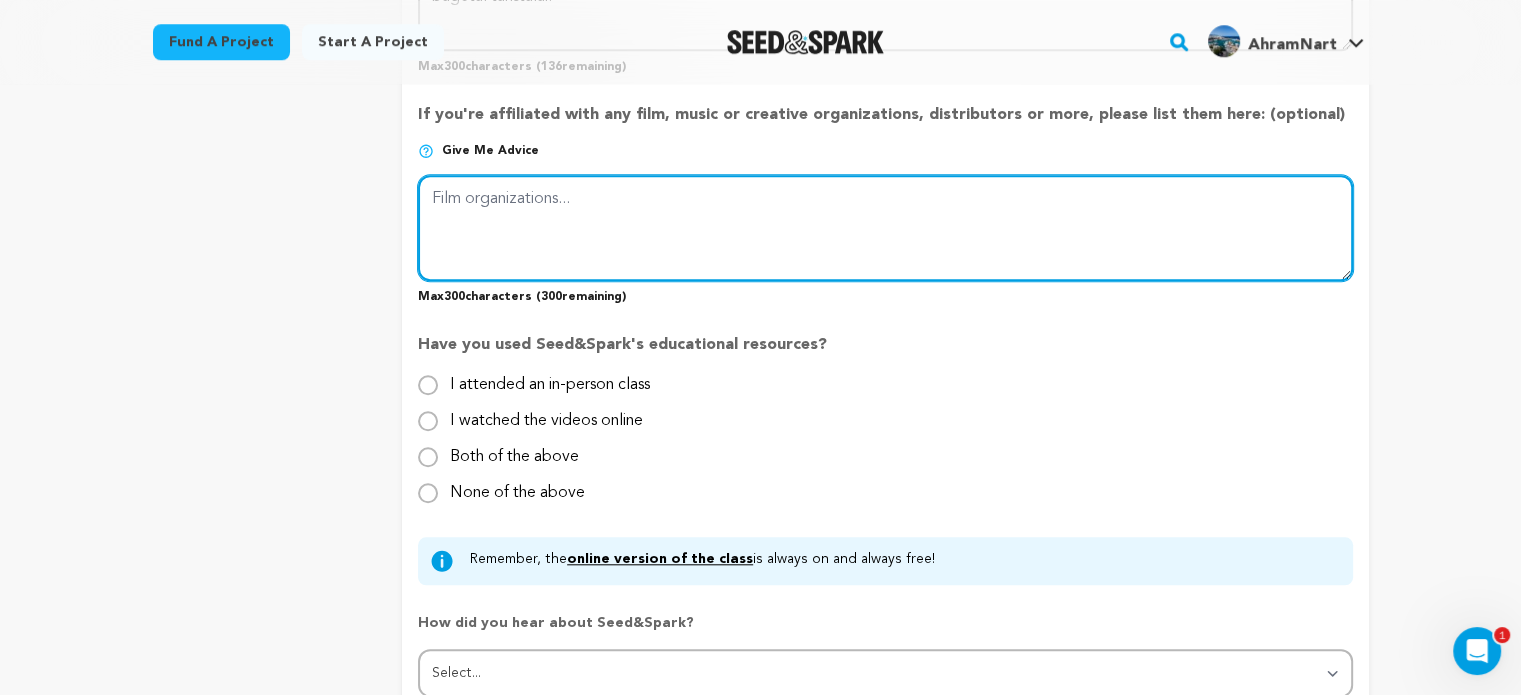 click at bounding box center [885, 228] 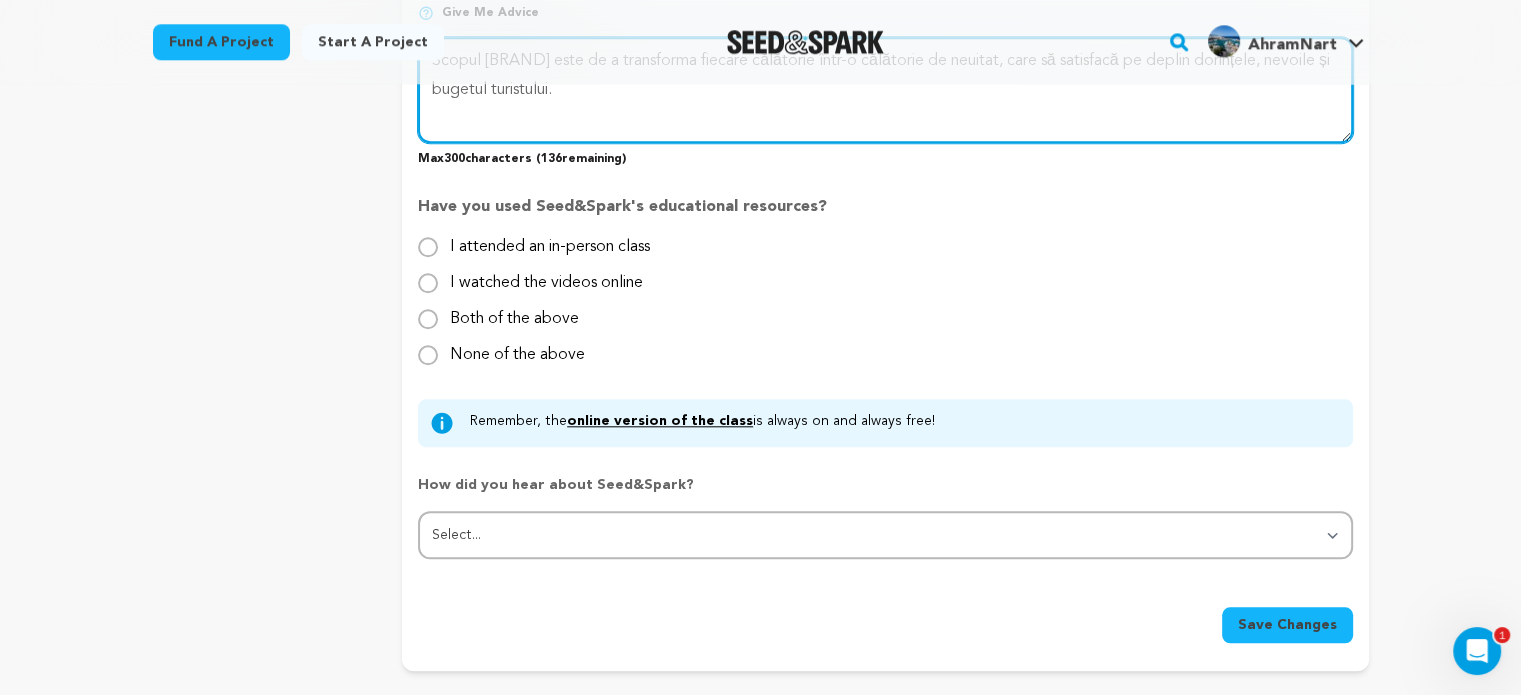 scroll, scrollTop: 1944, scrollLeft: 0, axis: vertical 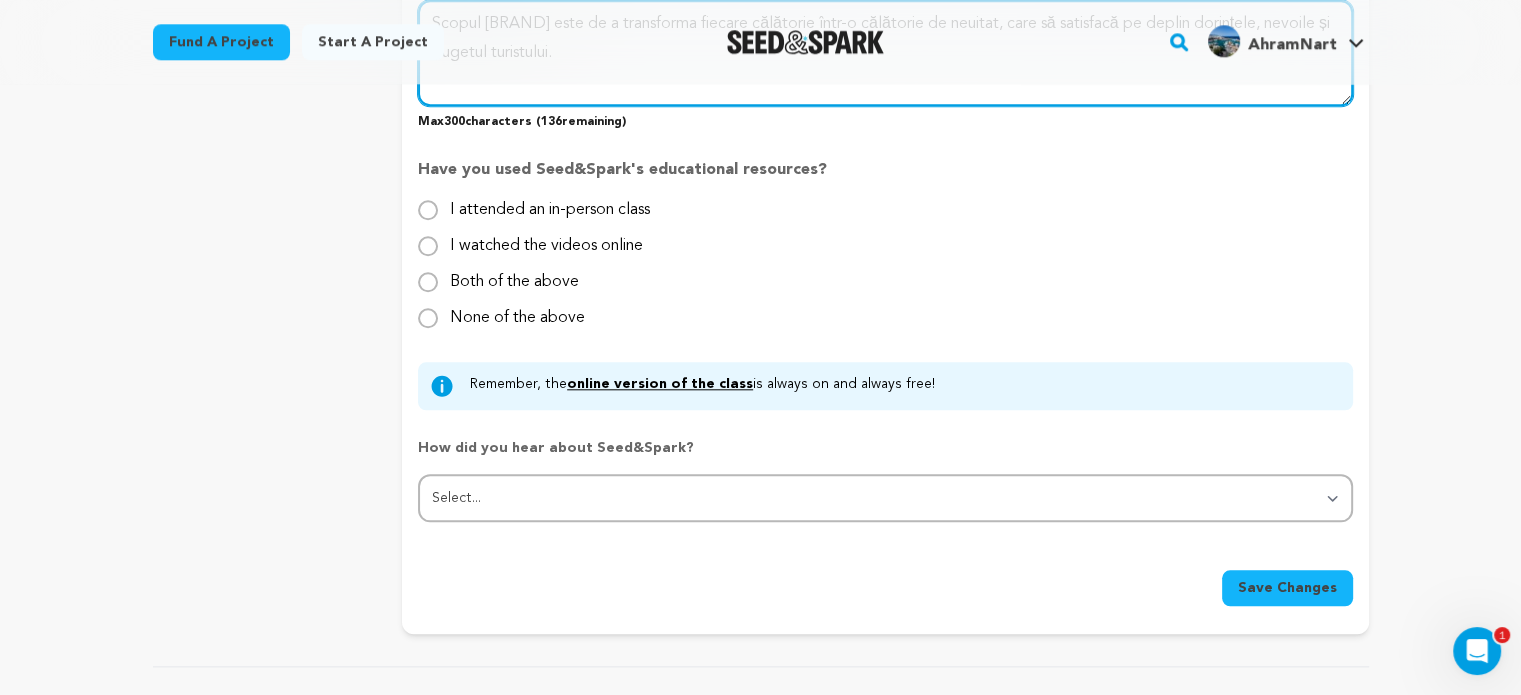 type on "Scopul Voiaj International este de a transforma fiecare călătorie într-o călătorie de neuitat, care să satisfacă pe deplin dorințele, nevoile și bugetul turistului." 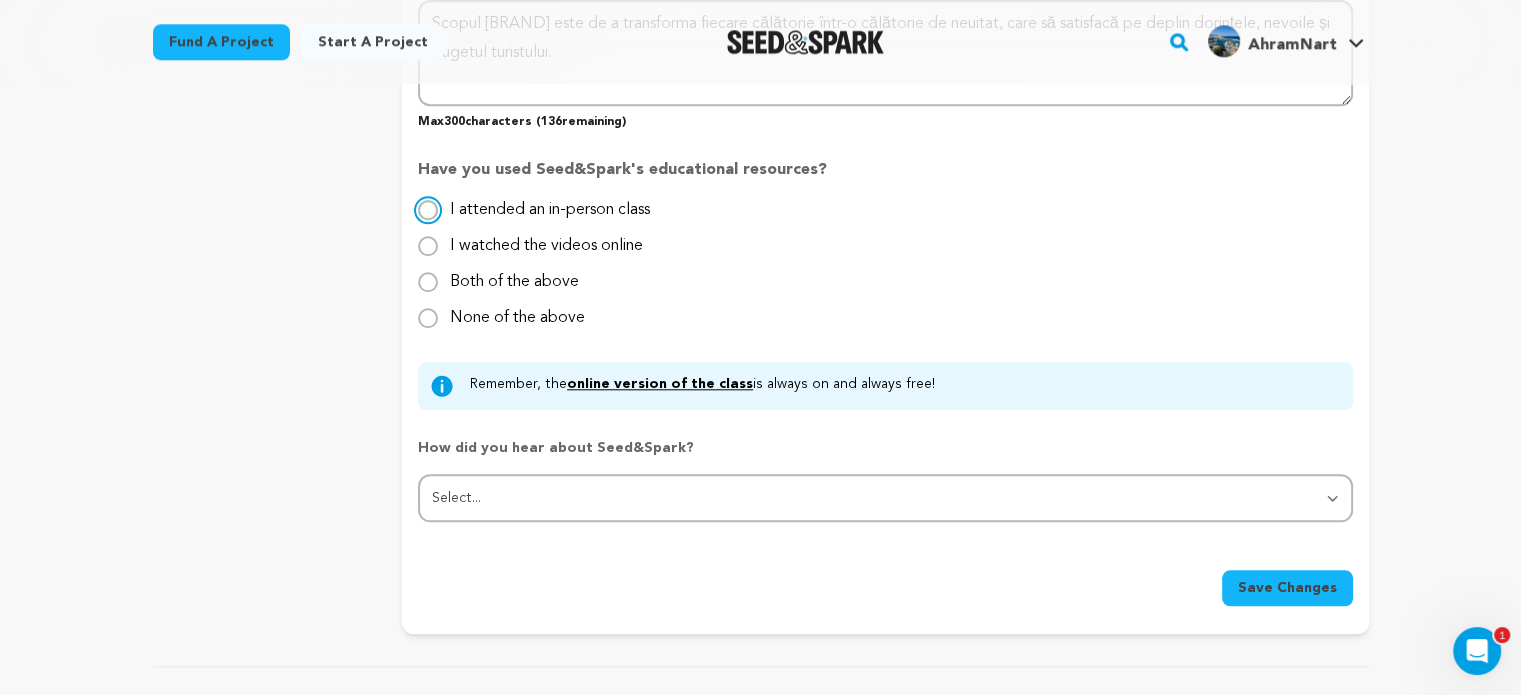 click on "I attended an in-person class" at bounding box center (428, 210) 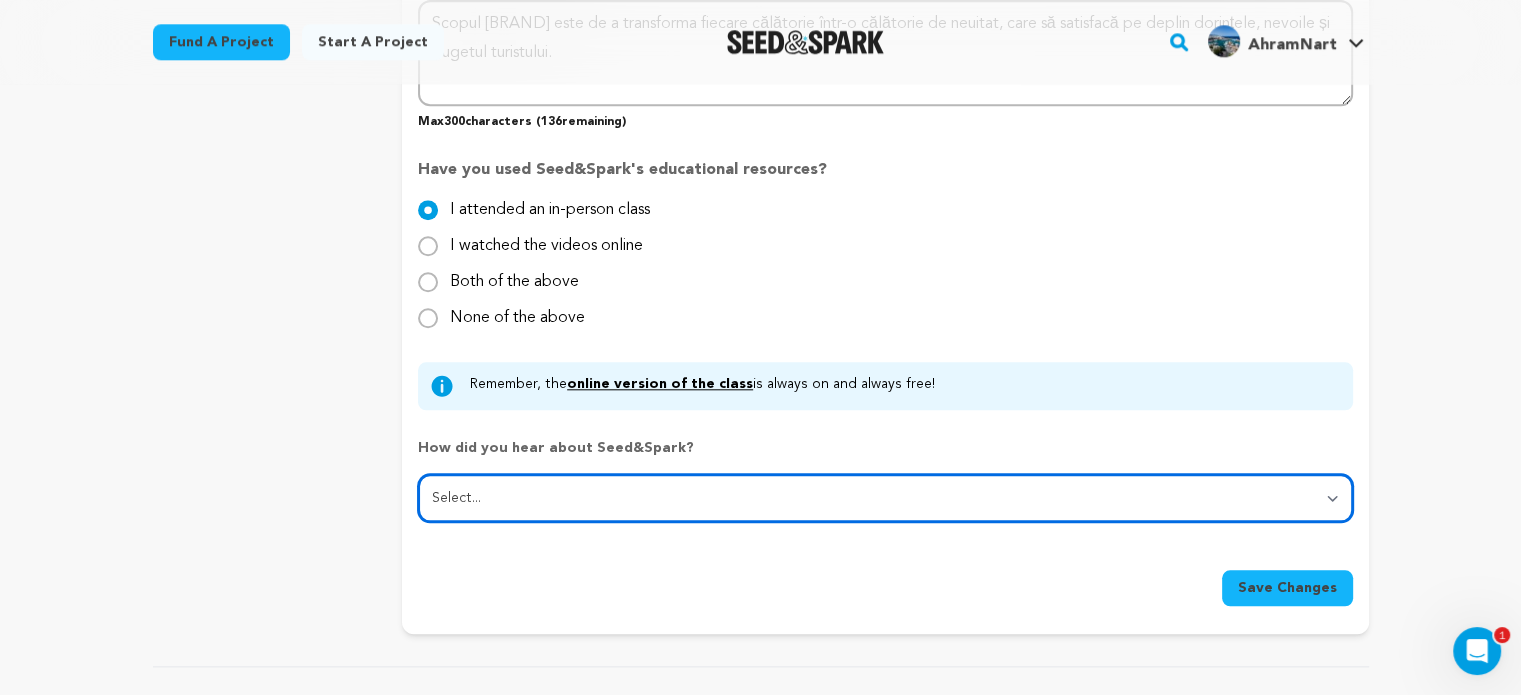 click on "Select...
From a friend Social media Film festival or film organization Took an in-person class Online search Article or podcast Email Other" at bounding box center (885, 498) 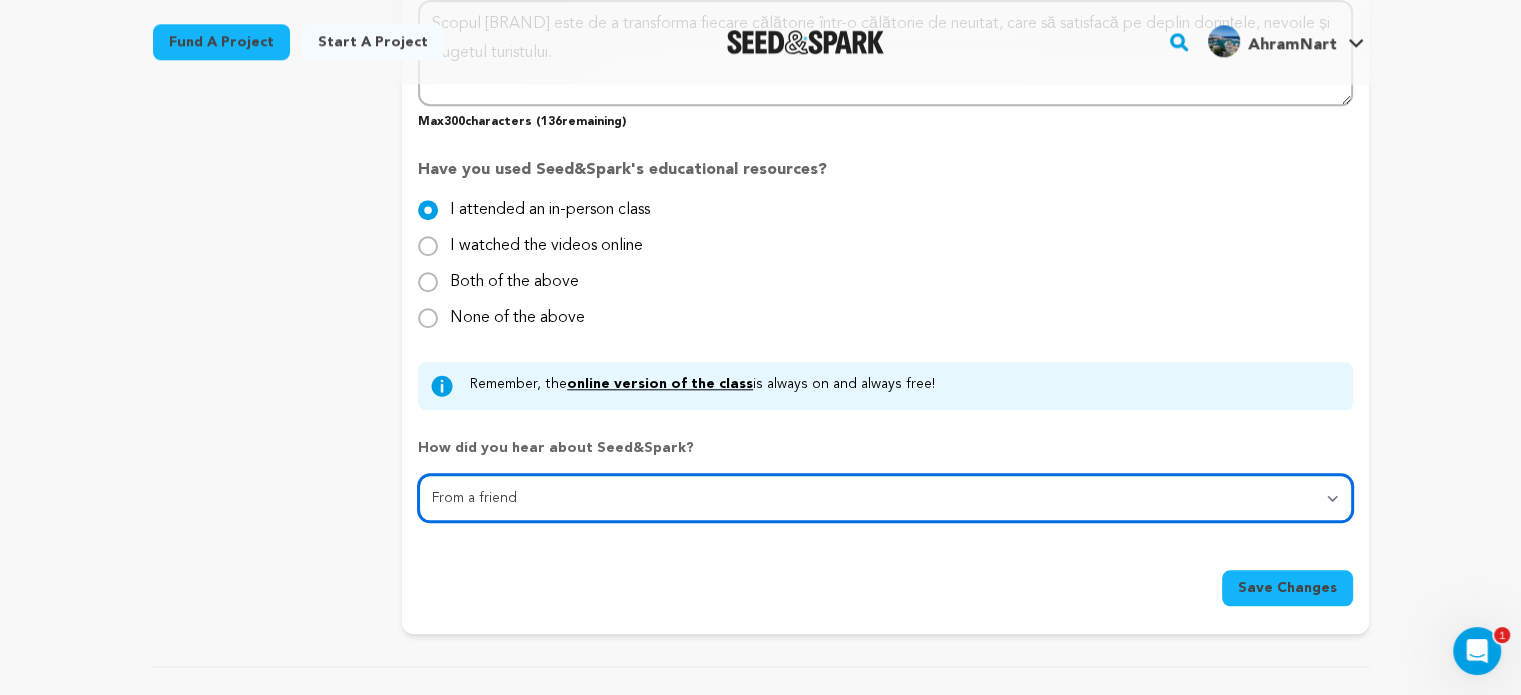 click on "Select...
From a friend Social media Film festival or film organization Took an in-person class Online search Article or podcast Email Other" at bounding box center (885, 498) 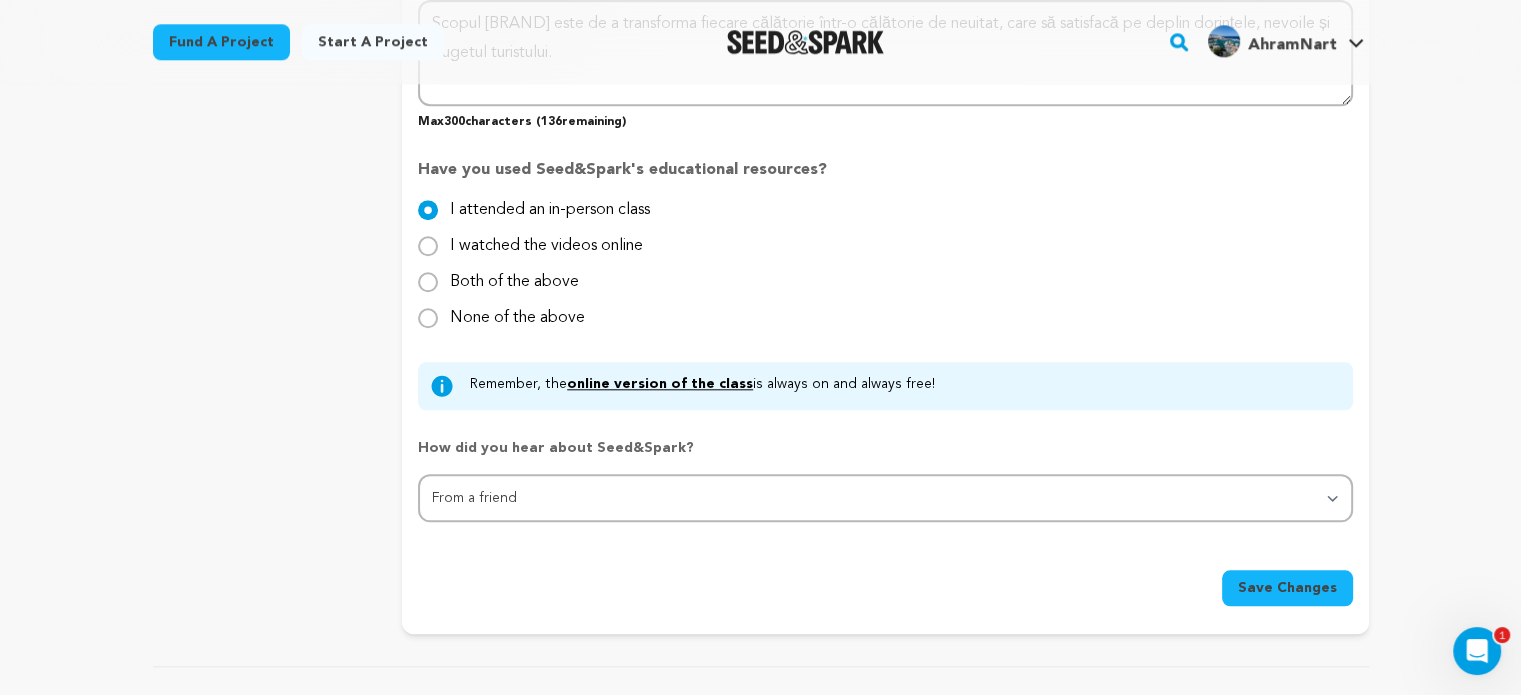 click on "Save Changes" at bounding box center [1287, 588] 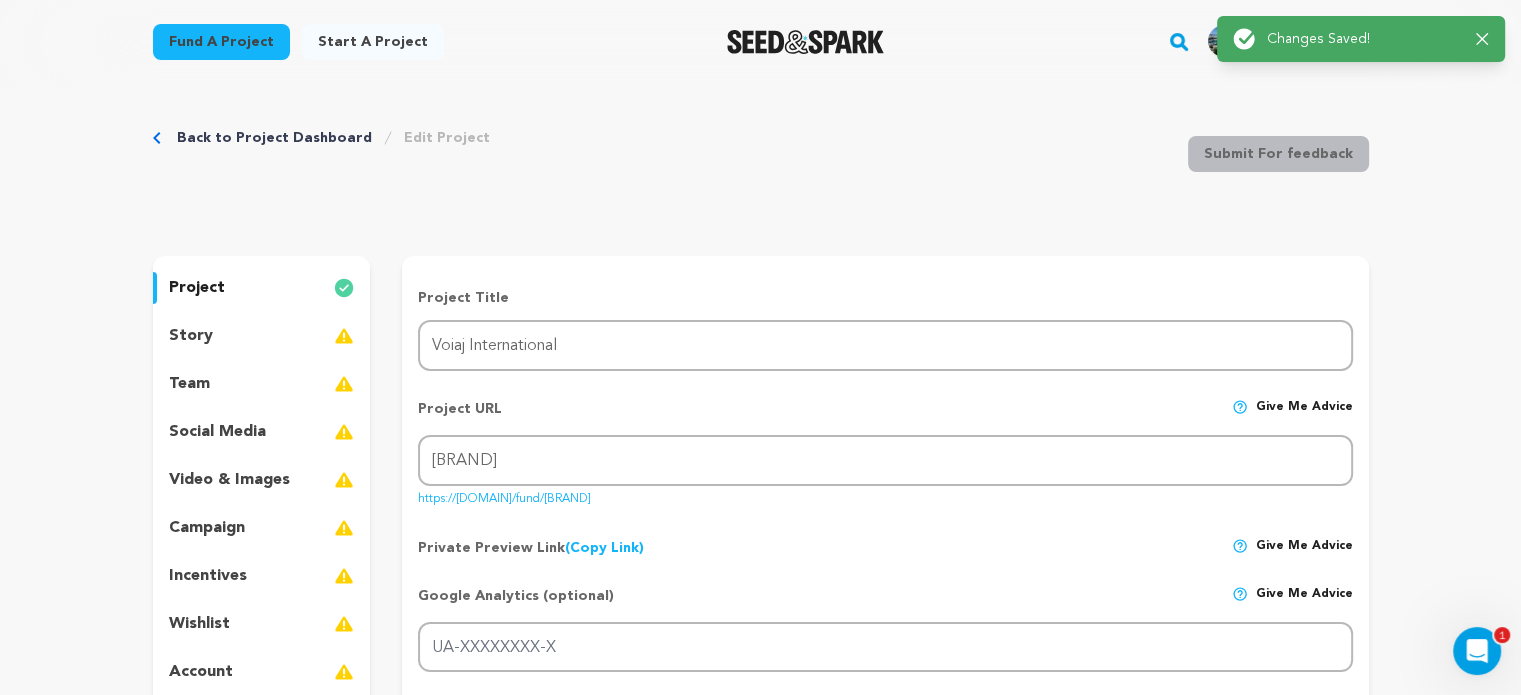 scroll, scrollTop: 0, scrollLeft: 0, axis: both 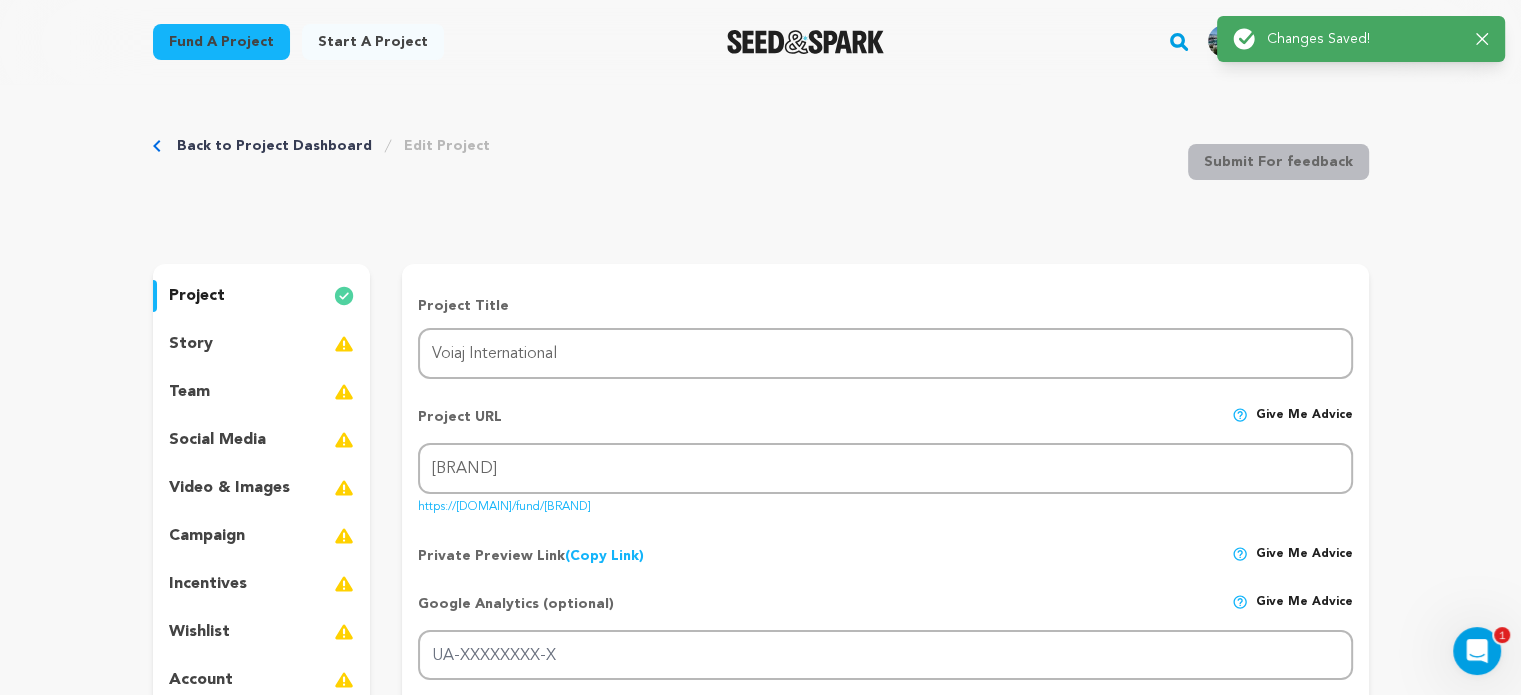 click on "story" at bounding box center (191, 344) 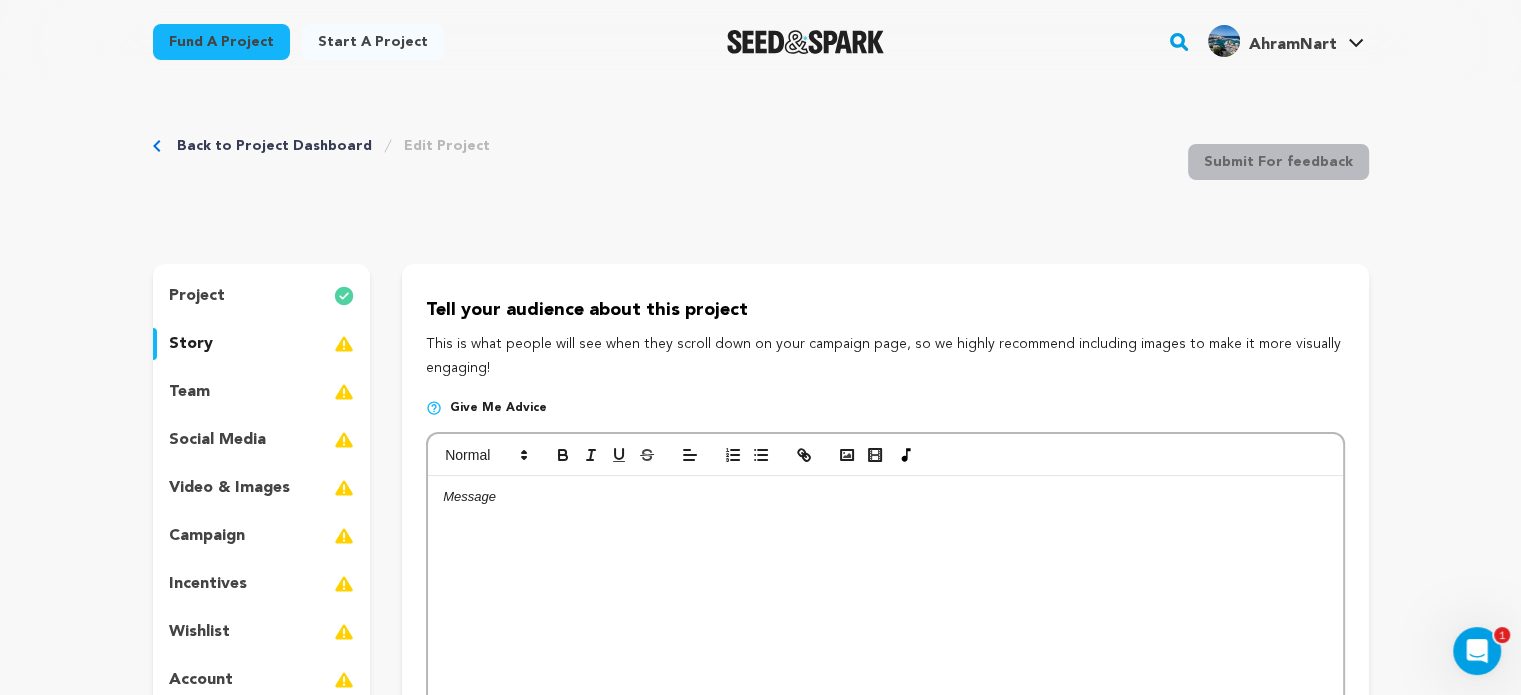 click at bounding box center (885, 497) 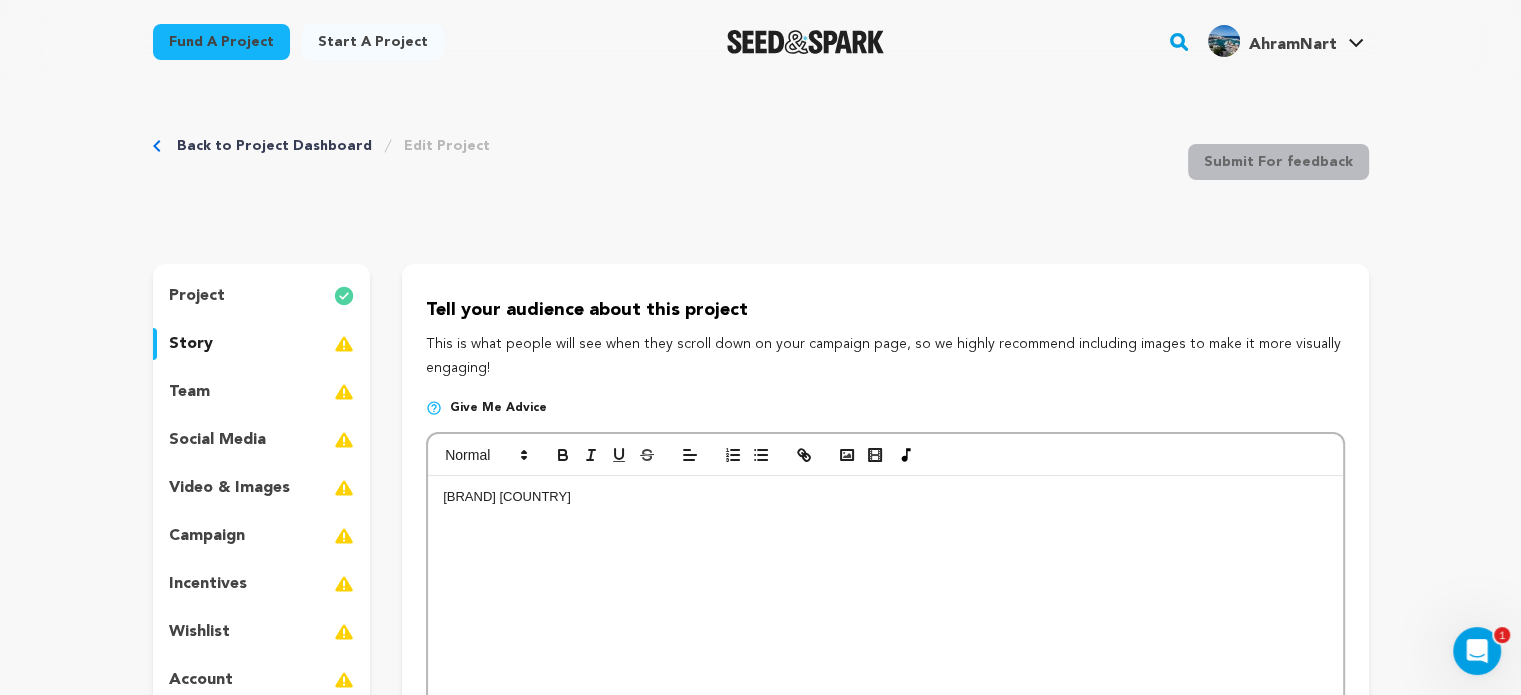 drag, startPoint x: 567, startPoint y: 499, endPoint x: 436, endPoint y: 499, distance: 131 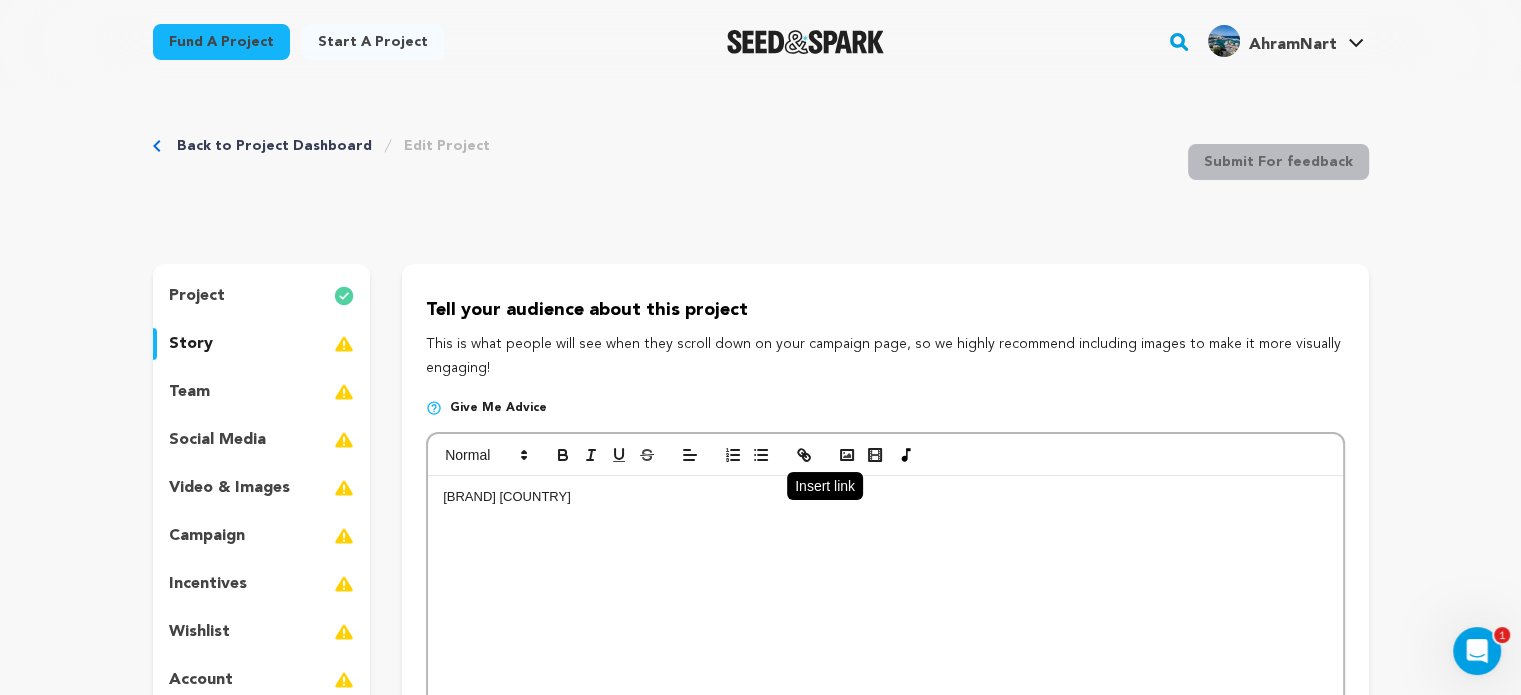 click 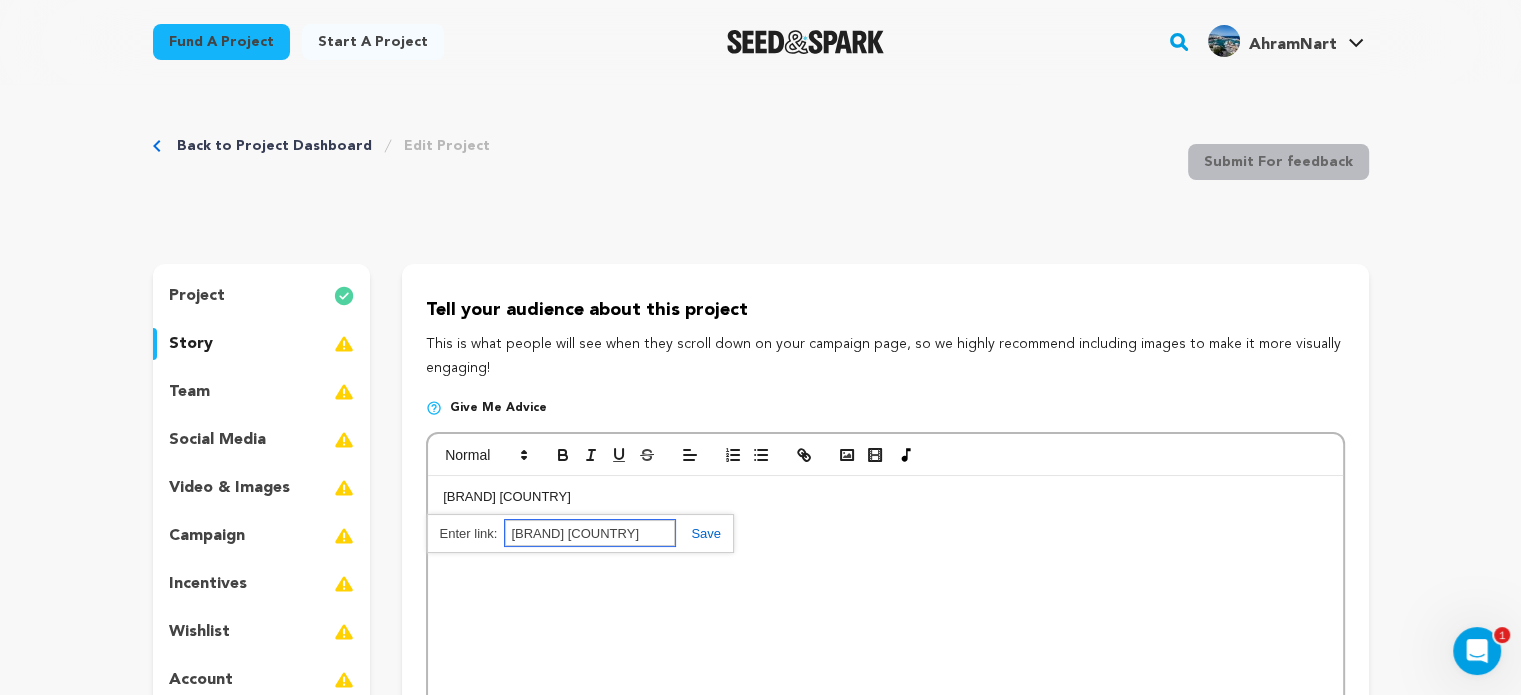 paste on "https://voiaj.md/bilete-de-avion" 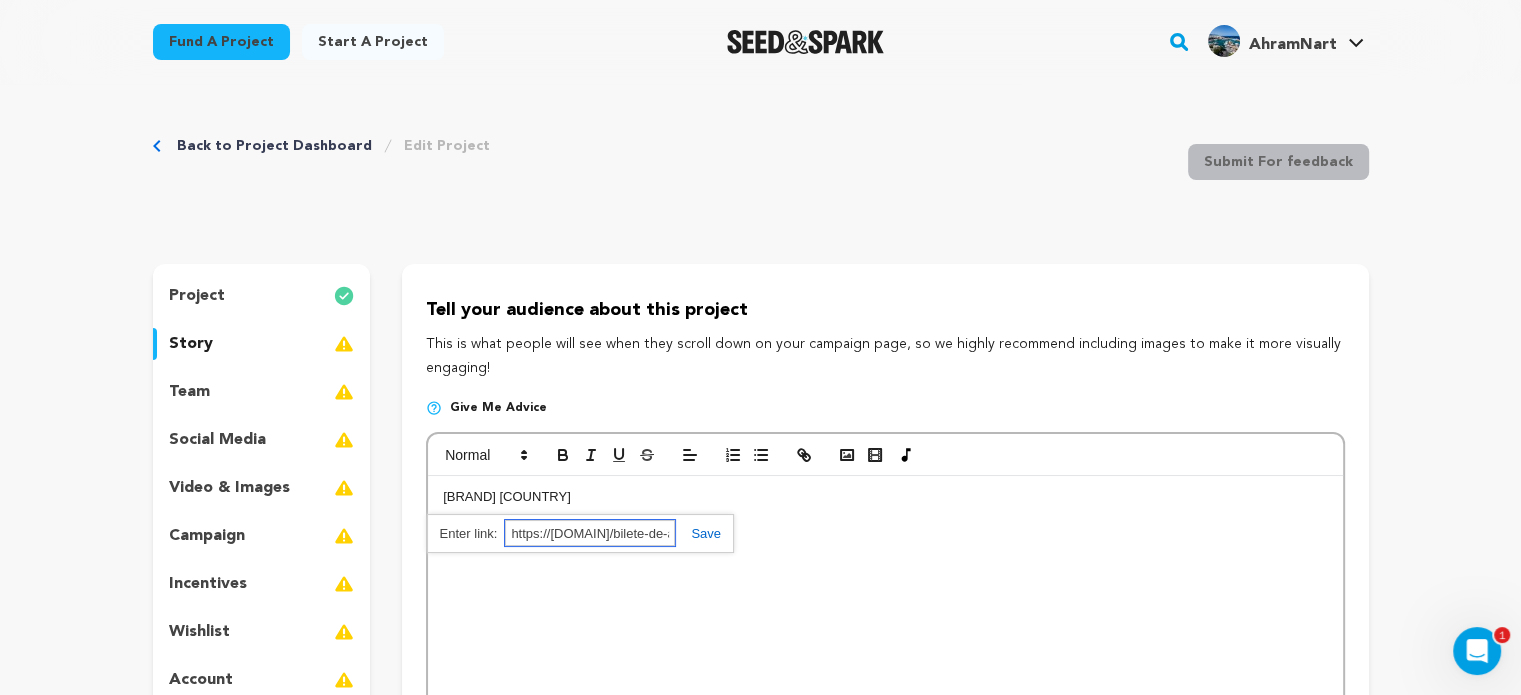 scroll, scrollTop: 0, scrollLeft: 17, axis: horizontal 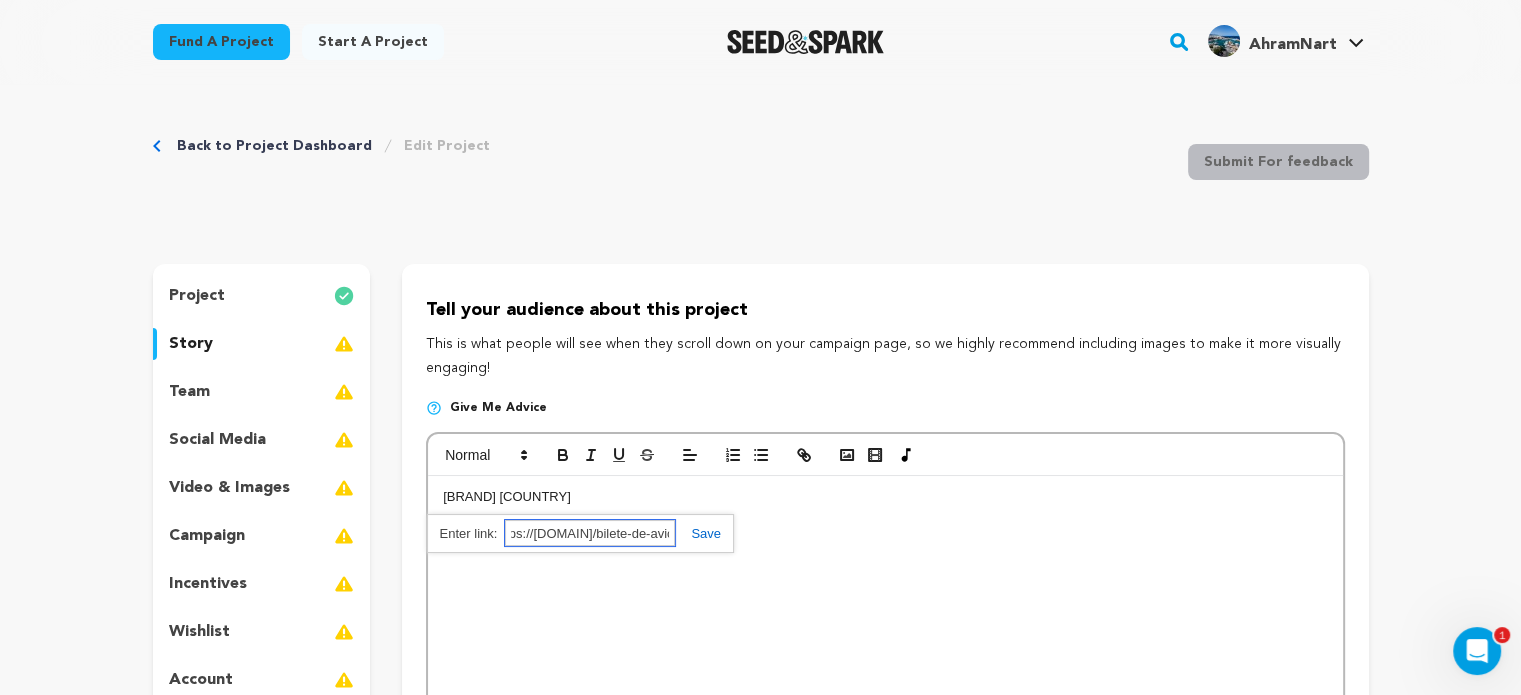 type on "https://voiaj.md/bilete-de-avion" 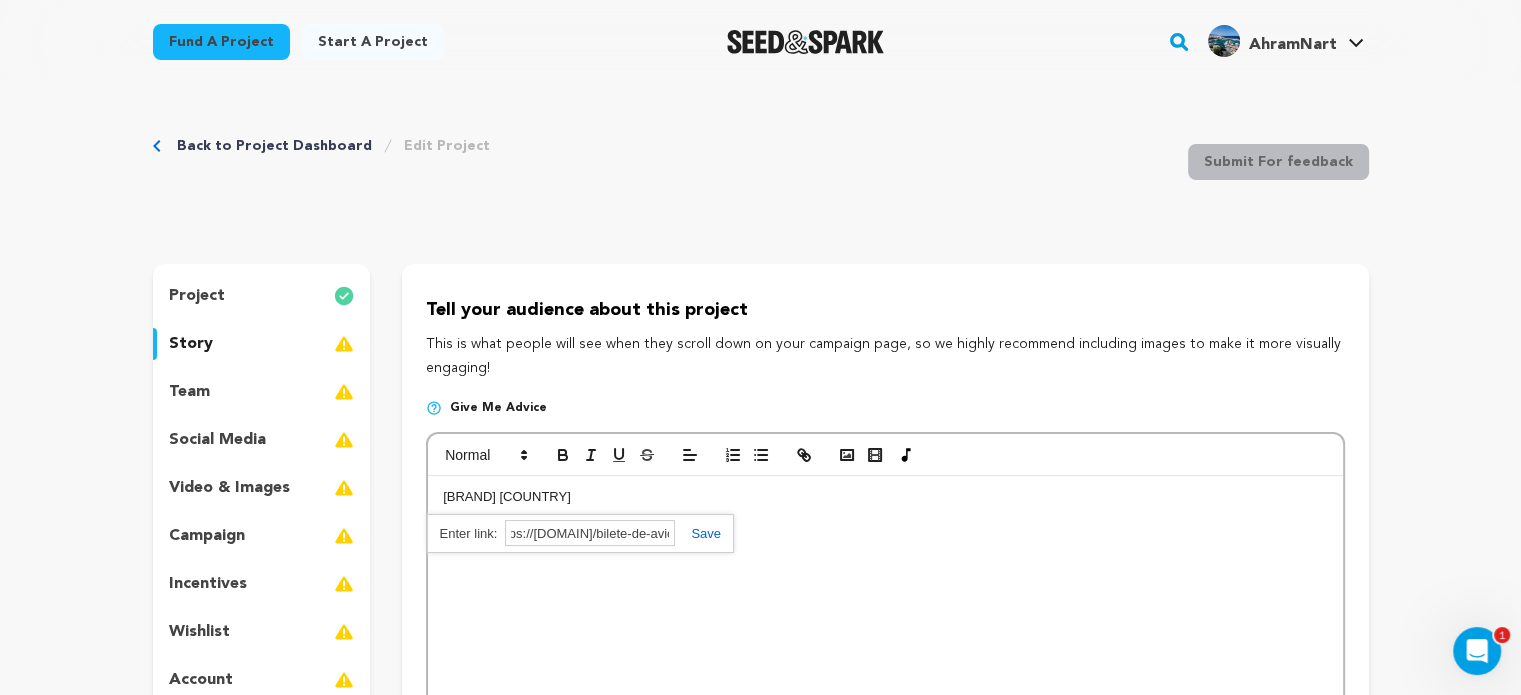click at bounding box center [698, 533] 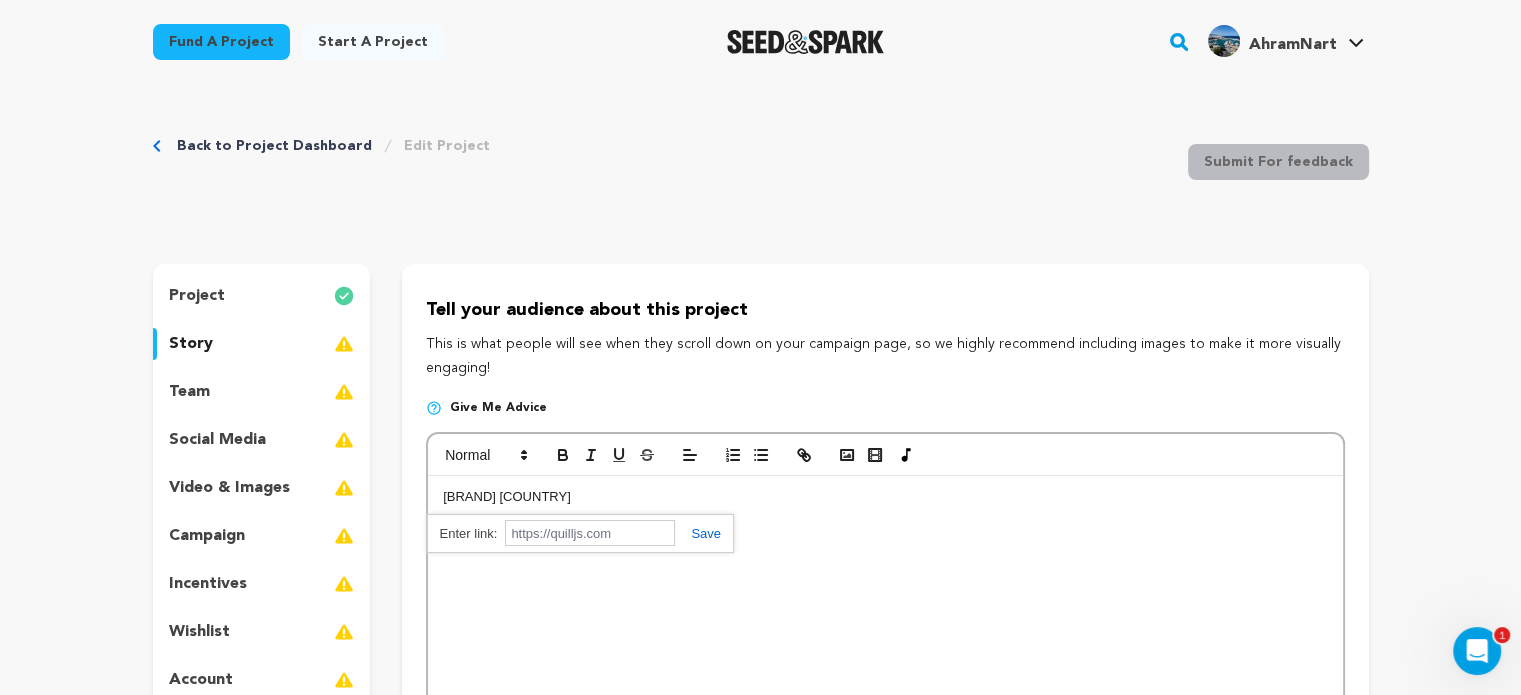scroll, scrollTop: 0, scrollLeft: 0, axis: both 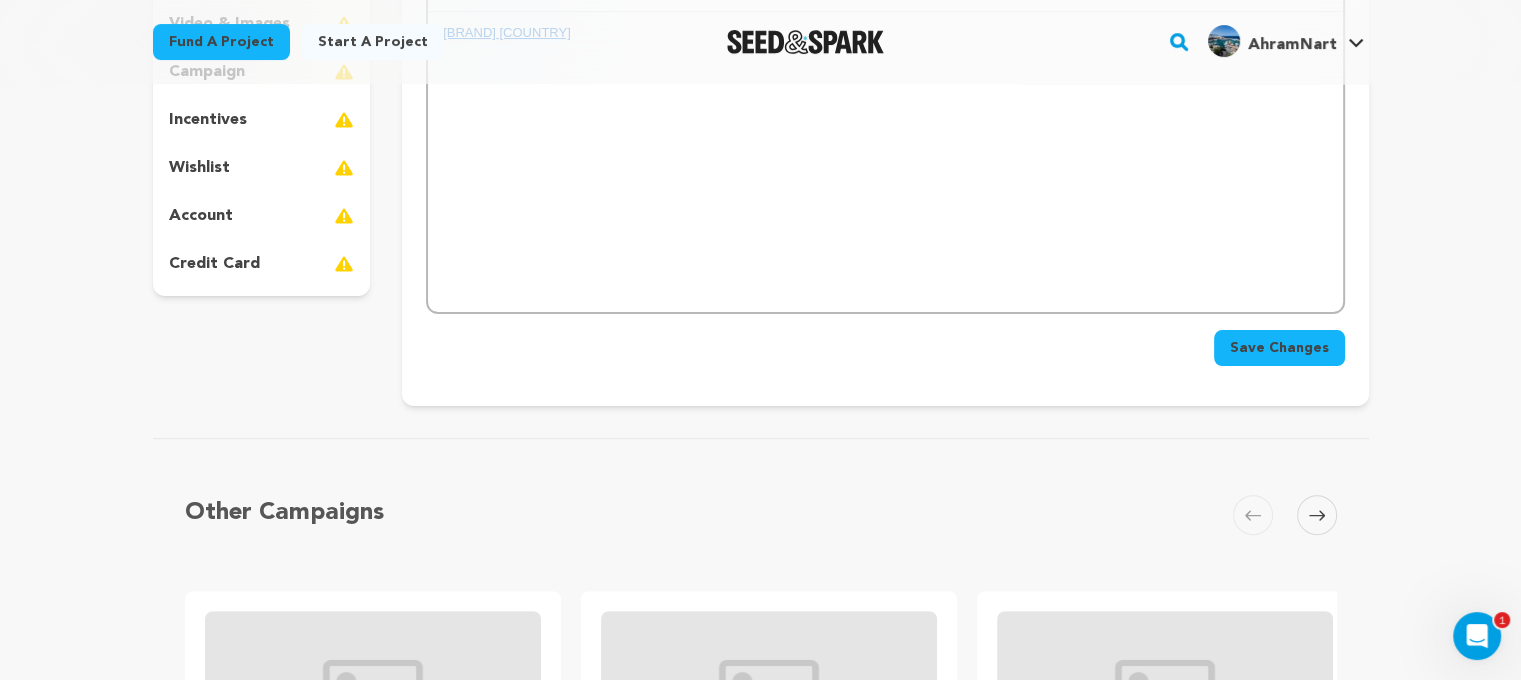 click on "Save Changes" at bounding box center [1279, 348] 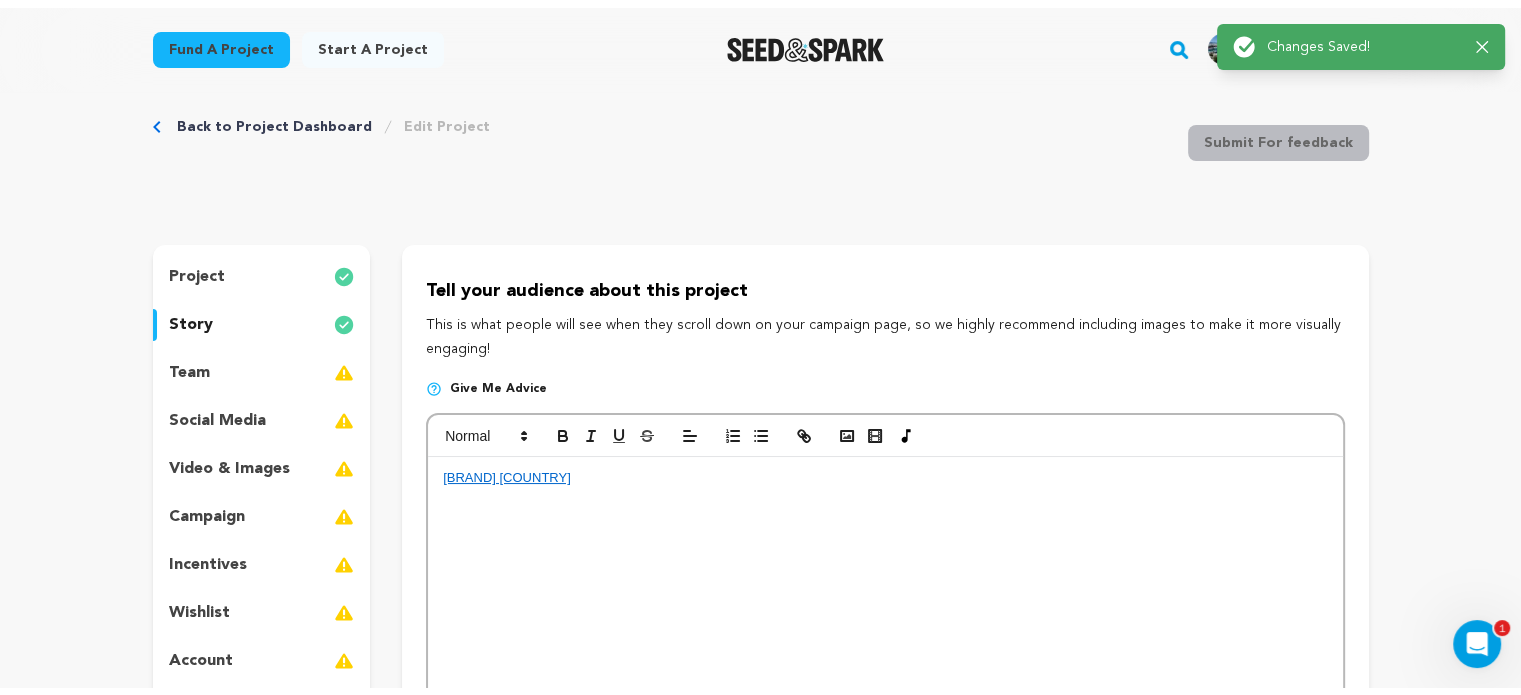 scroll, scrollTop: 0, scrollLeft: 0, axis: both 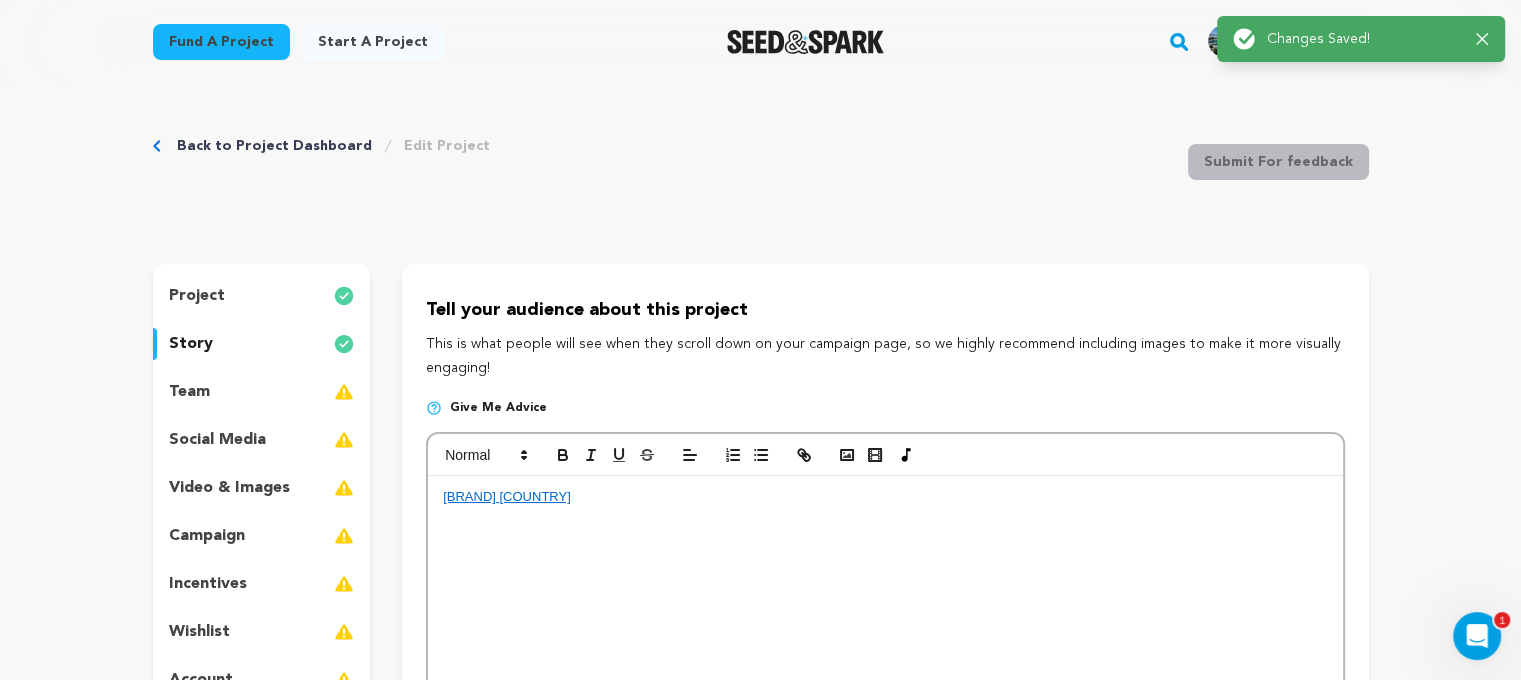drag, startPoint x: 210, startPoint y: 139, endPoint x: 304, endPoint y: 183, distance: 103.788246 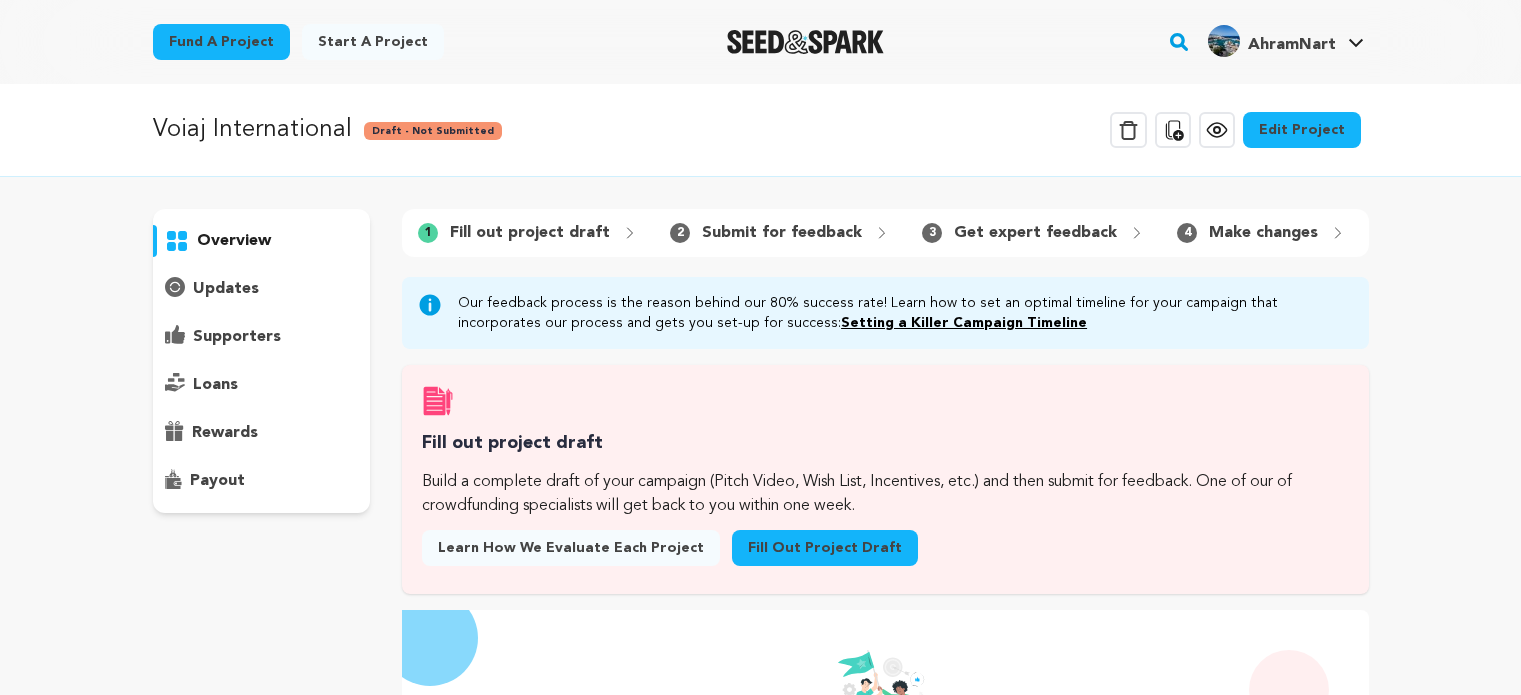 scroll, scrollTop: 0, scrollLeft: 0, axis: both 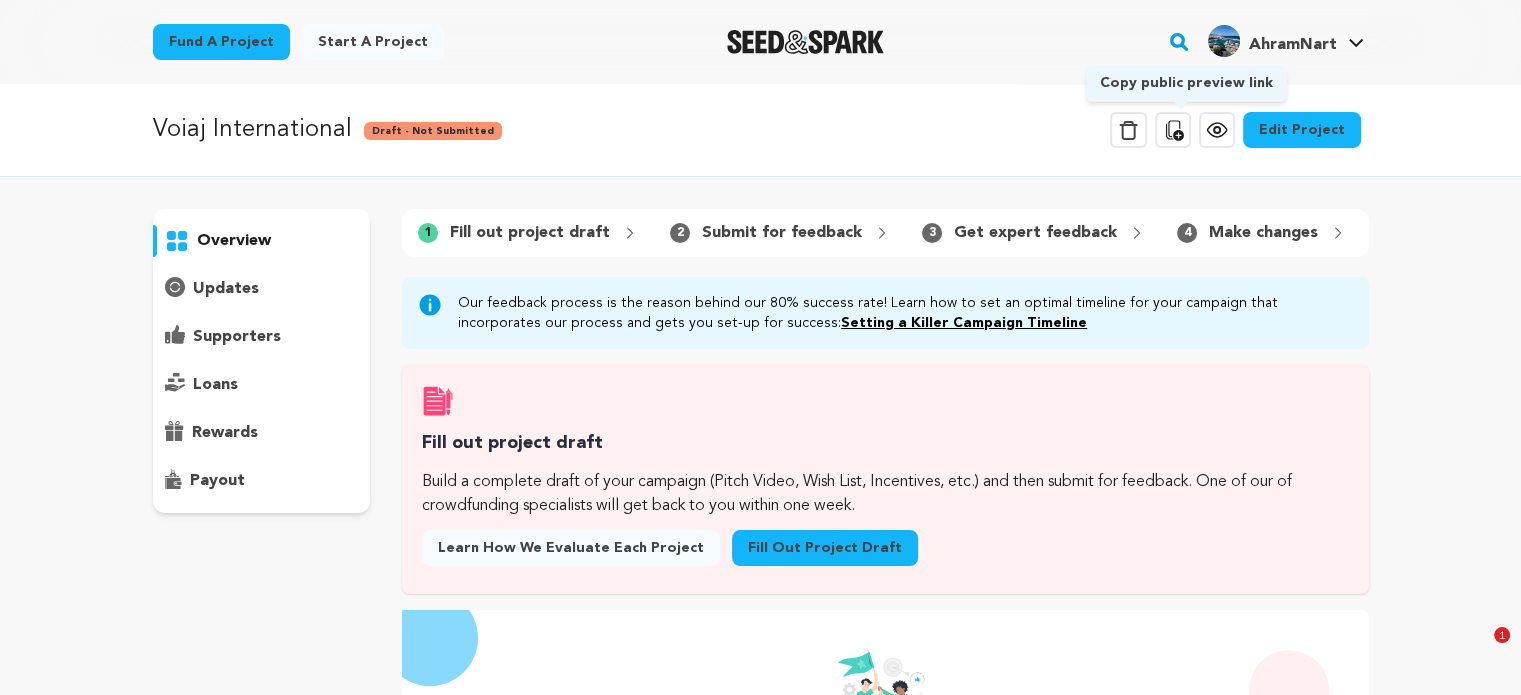 click 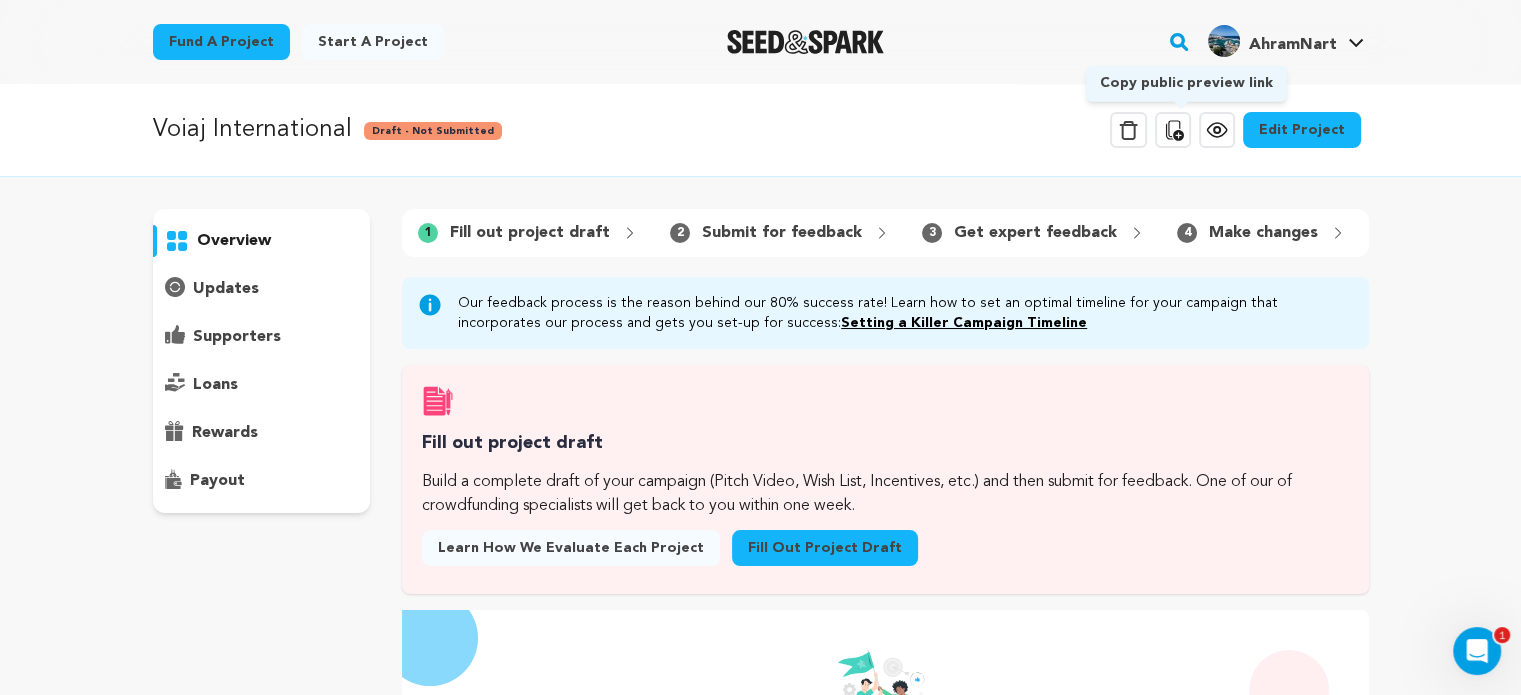 scroll, scrollTop: 0, scrollLeft: 0, axis: both 